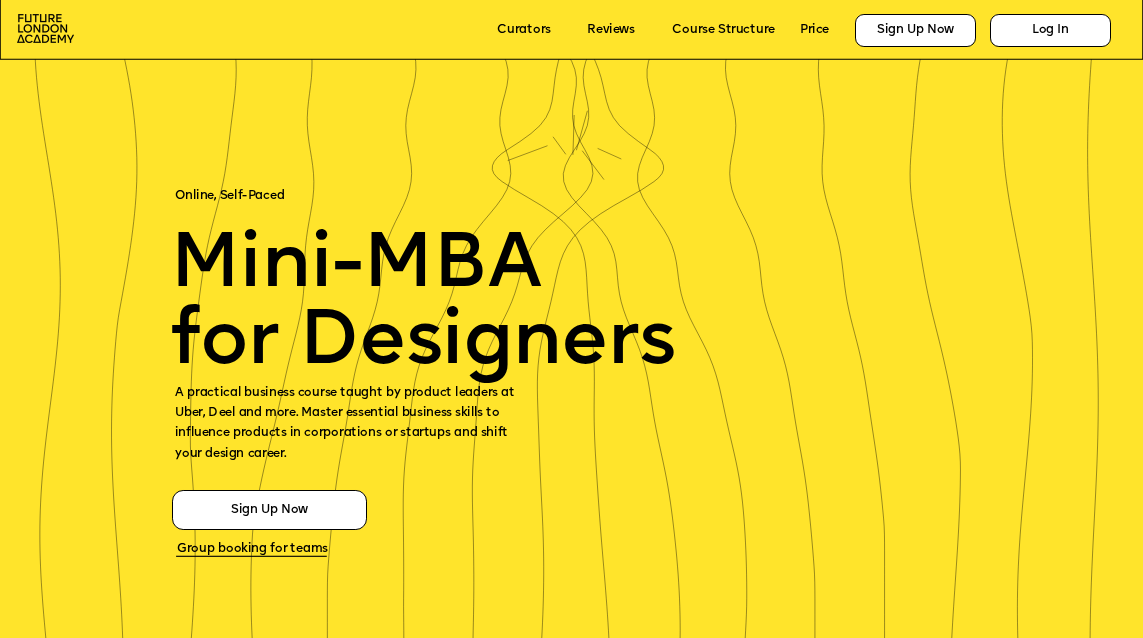 scroll, scrollTop: 0, scrollLeft: 0, axis: both 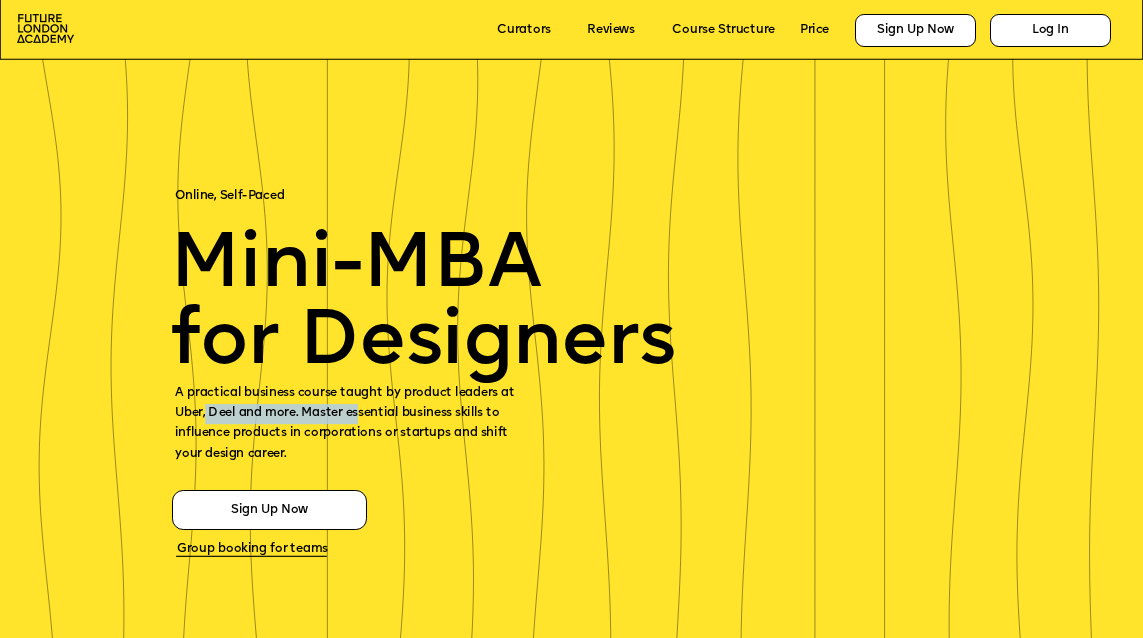 drag, startPoint x: 223, startPoint y: 415, endPoint x: 384, endPoint y: 415, distance: 161 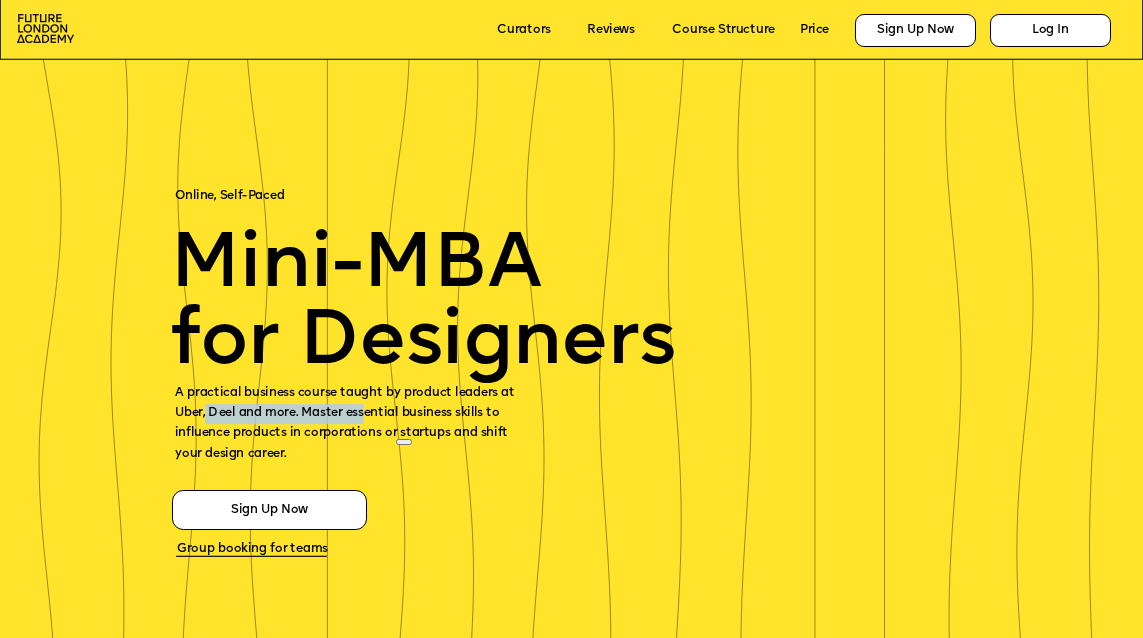 click on "A practical business course taught by product leaders at Uber, Deel and more. Master essential business skills to influence products in corporations or startups and shift your design career." at bounding box center [346, 424] 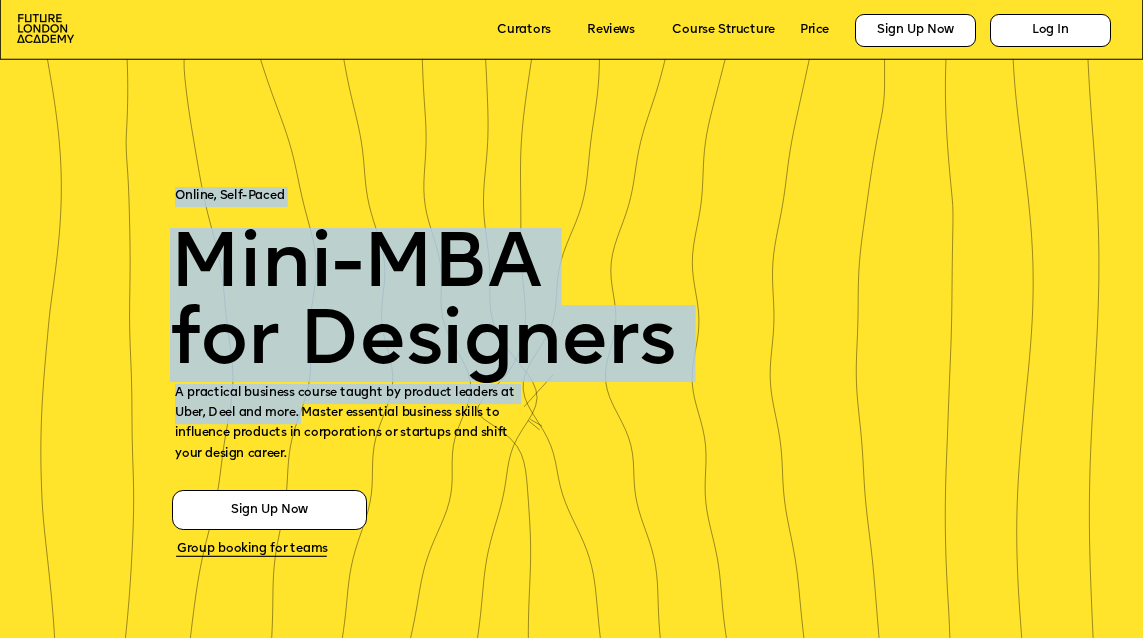 drag, startPoint x: 325, startPoint y: 413, endPoint x: 519, endPoint y: 413, distance: 194 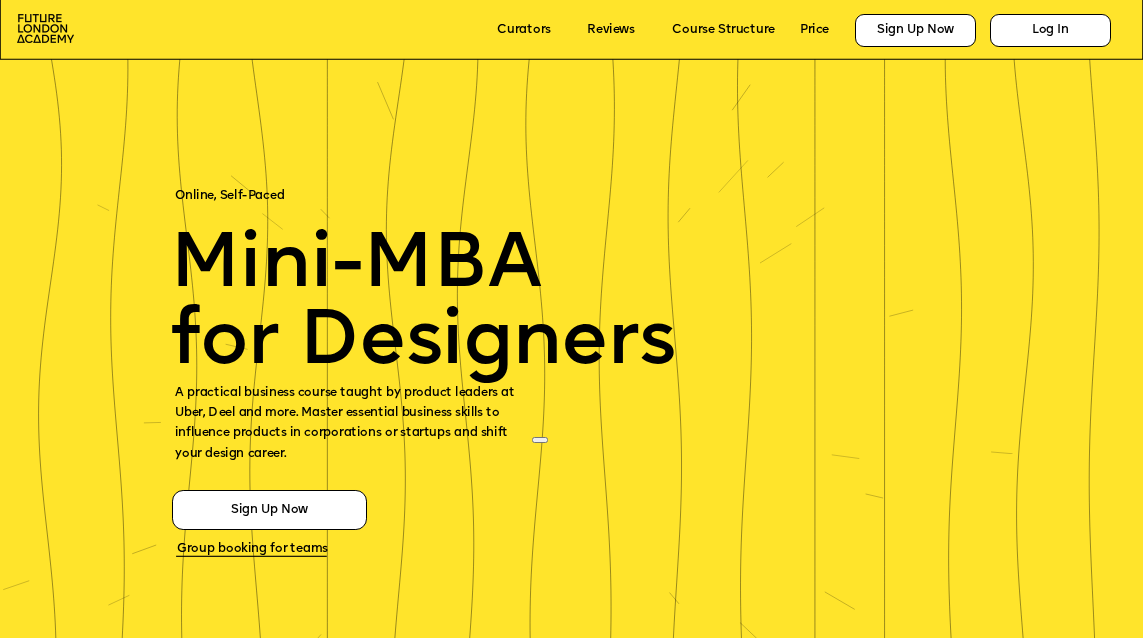 click on "A practical business course taught by product leaders at Uber, Deel and more. Master essential business skills to influence products in corporations or startups and shift your design career." at bounding box center (346, 424) 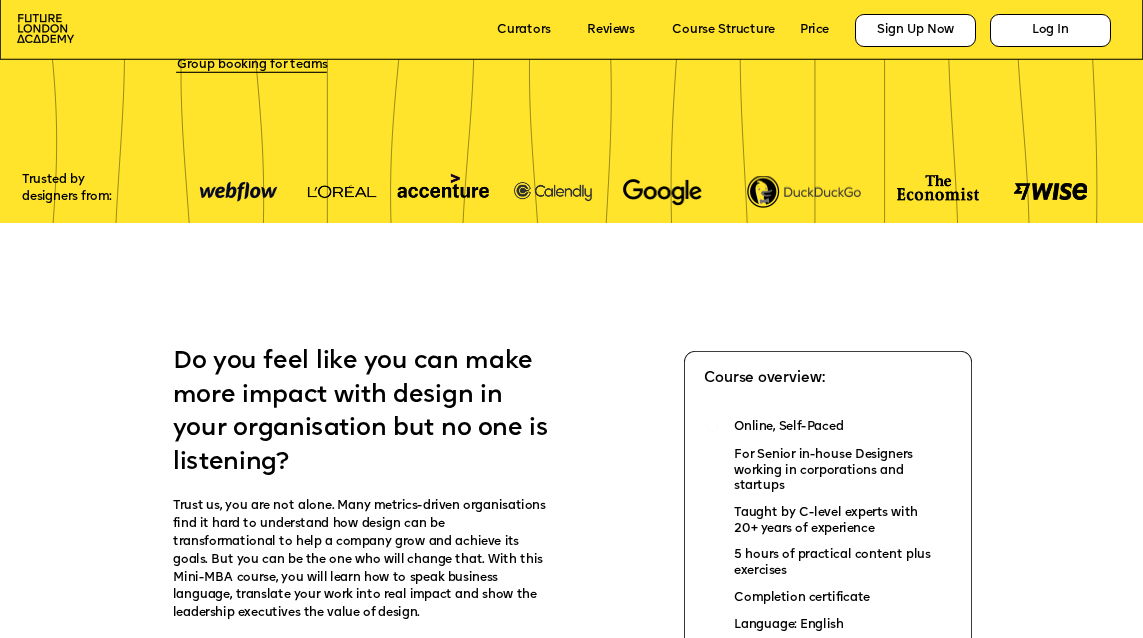 scroll, scrollTop: 568, scrollLeft: 0, axis: vertical 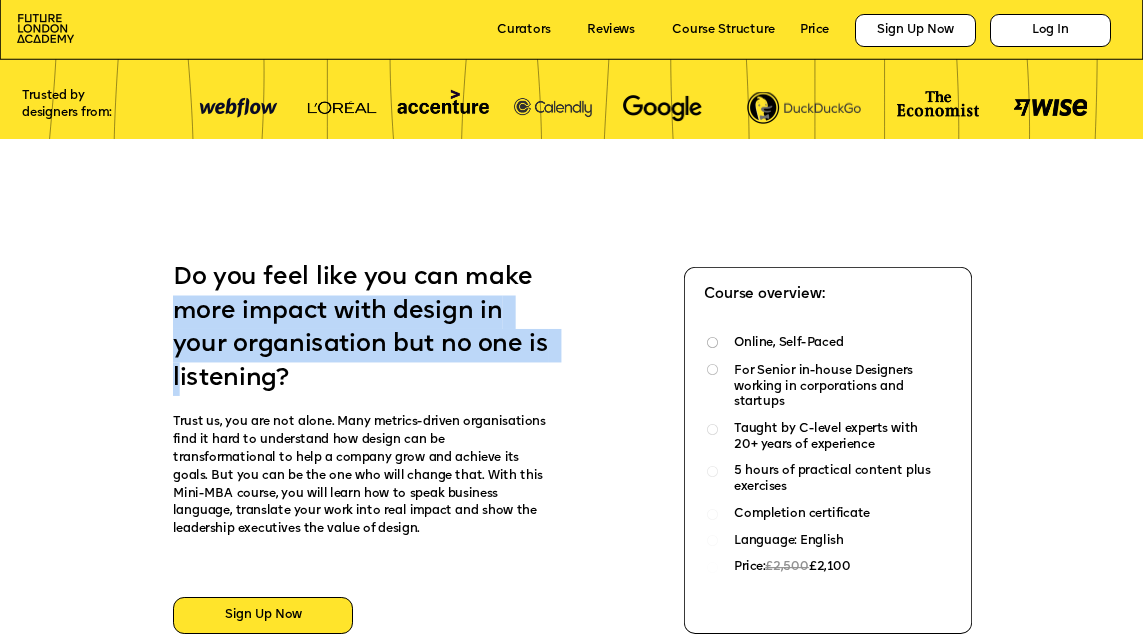 drag, startPoint x: 183, startPoint y: 316, endPoint x: 183, endPoint y: 390, distance: 74 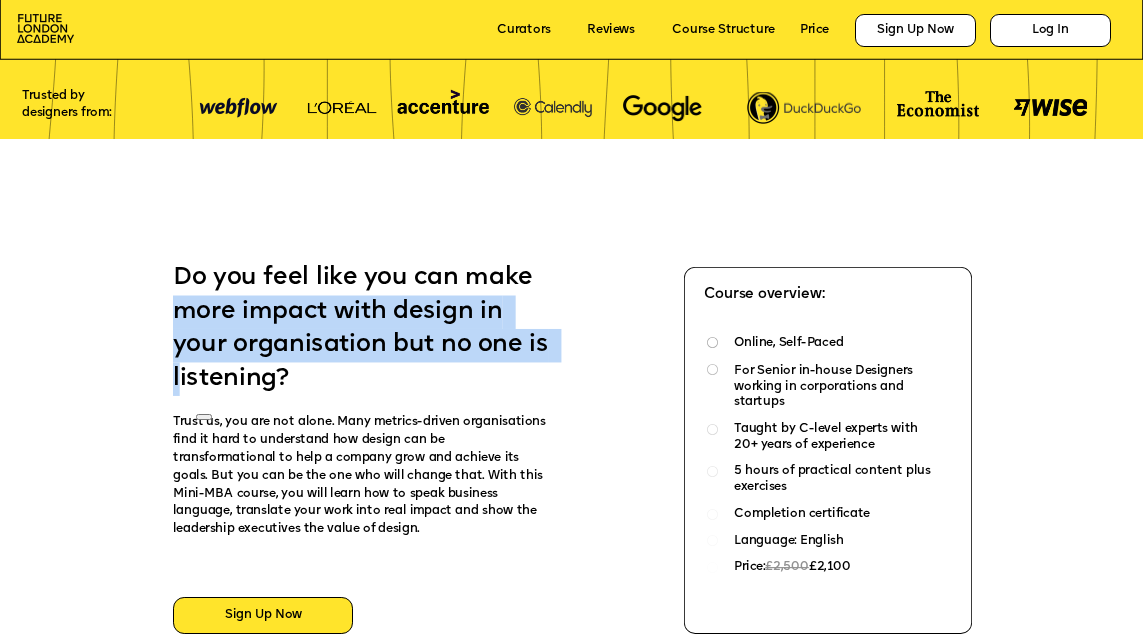 click on "Do you feel like you can make more impact with design in your organisation but no one is listening?" at bounding box center (364, 329) 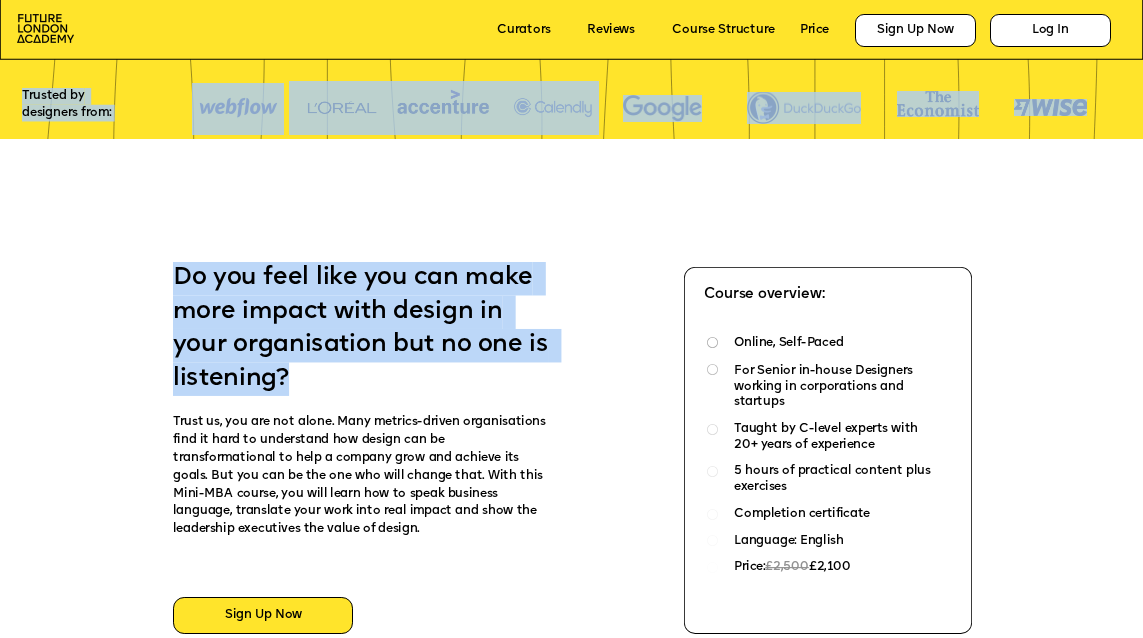 drag, startPoint x: 169, startPoint y: 387, endPoint x: 385, endPoint y: 389, distance: 216.00926 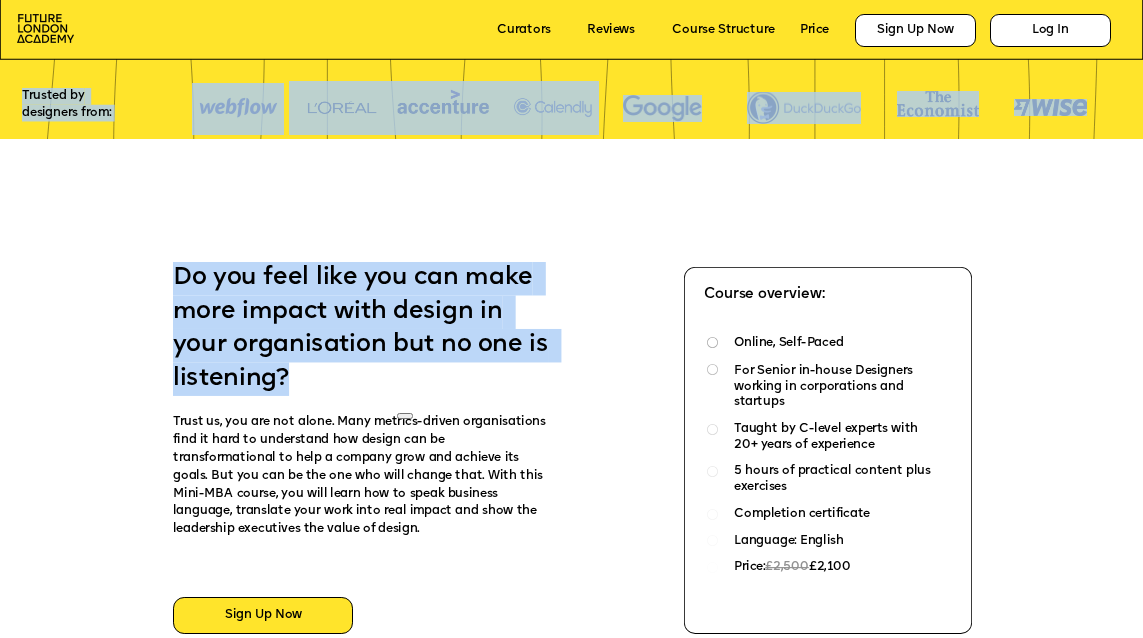 click on "Do you feel like you can make more impact with design in your organisation but no one is listening?" at bounding box center (362, 329) 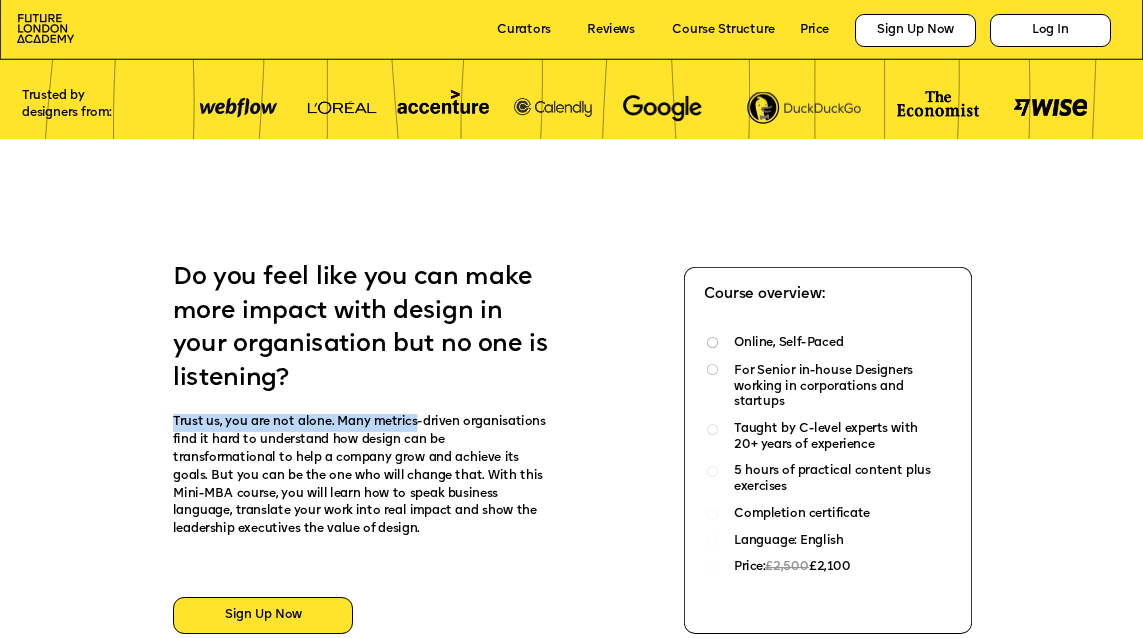 drag, startPoint x: 174, startPoint y: 421, endPoint x: 425, endPoint y: 421, distance: 251 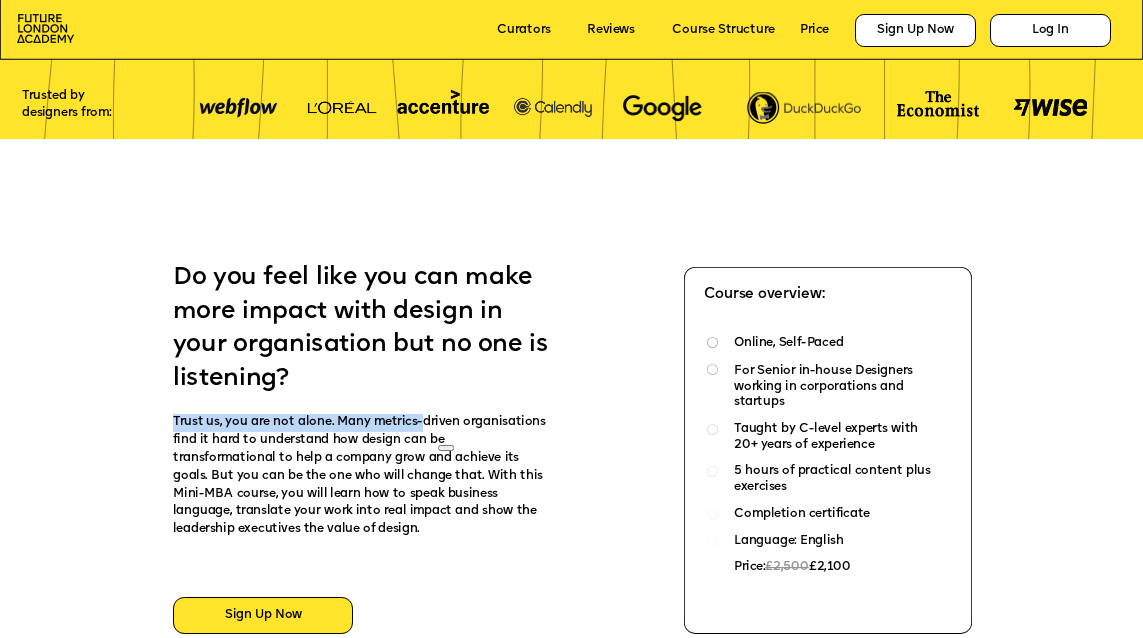 click on "Trust us, you are not alone. Many metrics-driven organisations find it hard to understand how design can be transformational to help a company grow and achieve its goals. But you can be the one who will change that. With this Mini-MBA course, you will learn how to speak business language, translate your work into real impact and show the leadership executives the value of design." at bounding box center [361, 476] 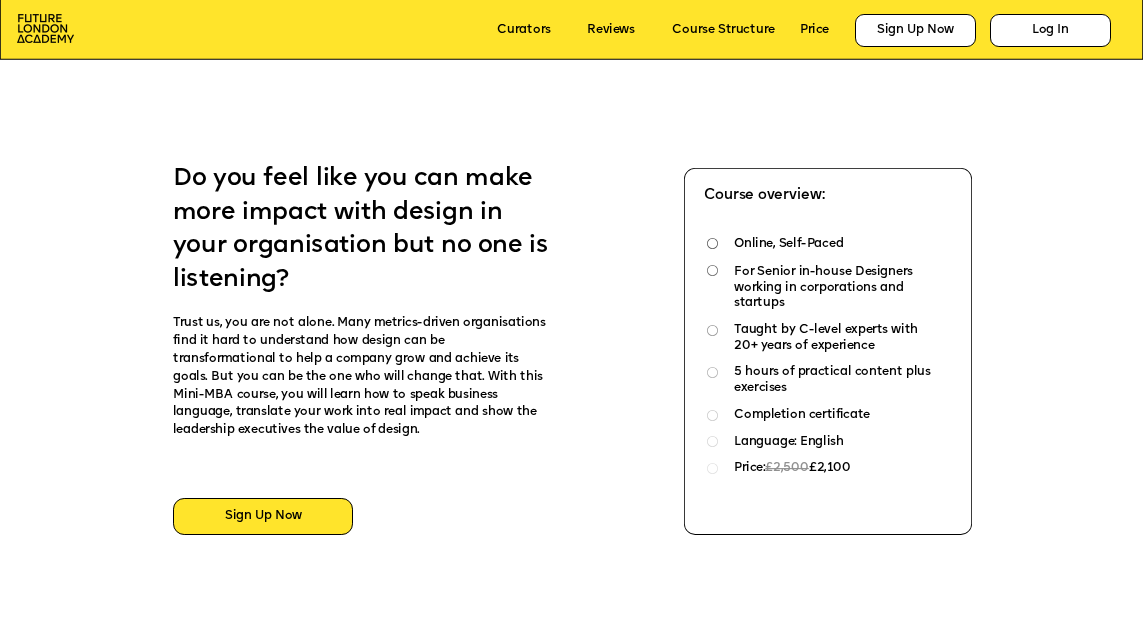scroll, scrollTop: 683, scrollLeft: 0, axis: vertical 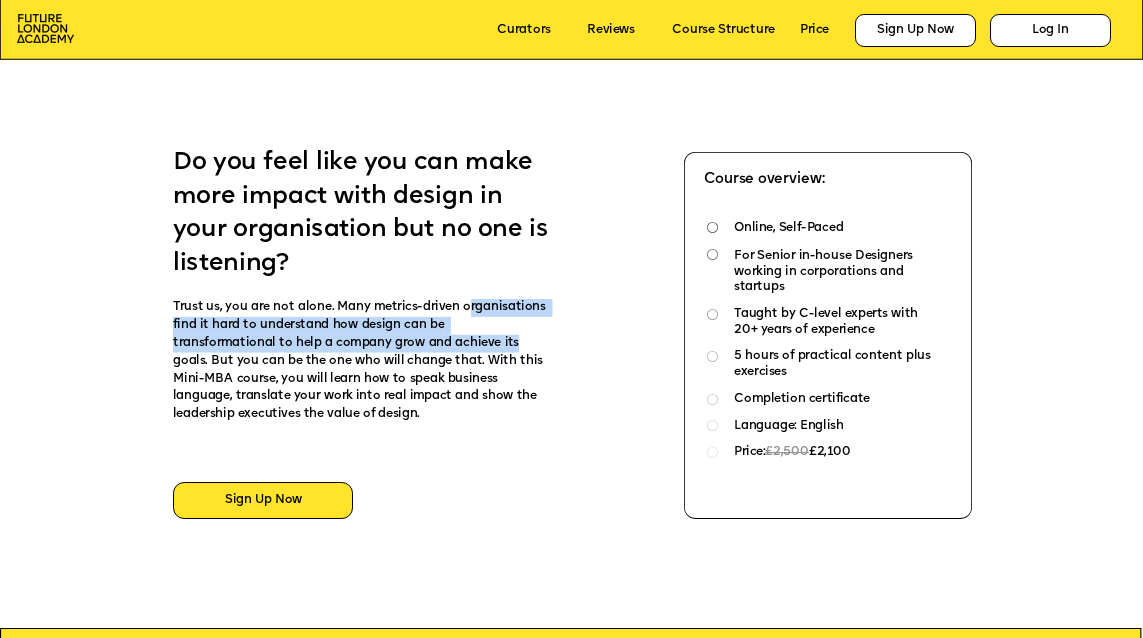 drag, startPoint x: 215, startPoint y: 328, endPoint x: 524, endPoint y: 344, distance: 309.41397 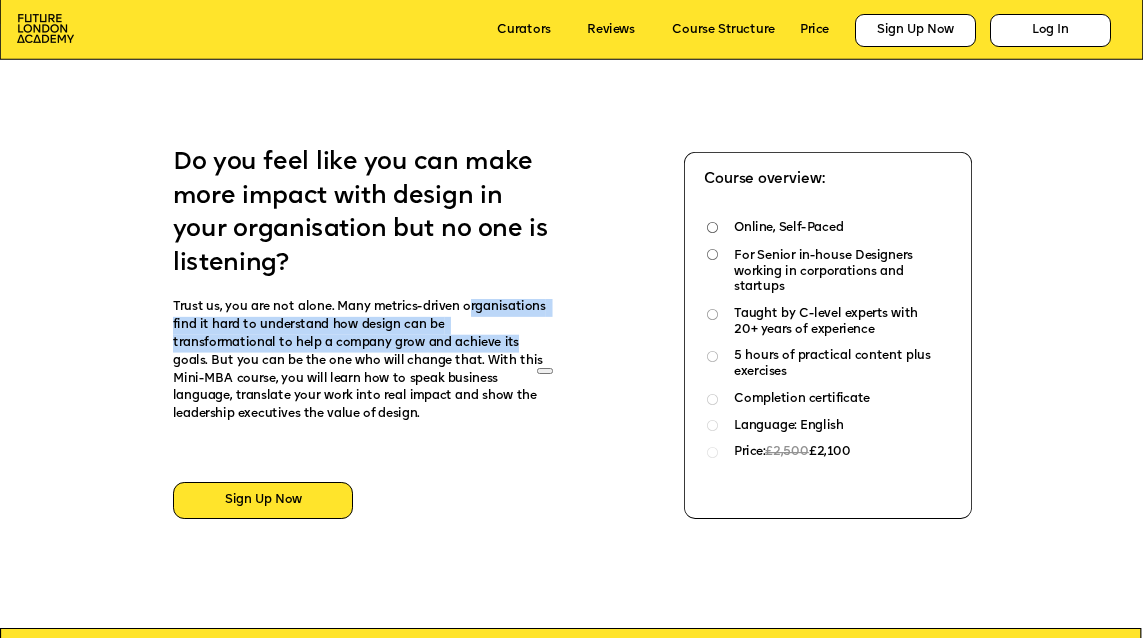 click on "Trust us, you are not alone. Many metrics-driven organisations find it hard to understand how design can be transformational to help a company grow and achieve its goals. But you can be the one who will change that. With this Mini-MBA course, you will learn how to speak business language, translate your work into real impact and show the leadership executives the value of design." at bounding box center (361, 361) 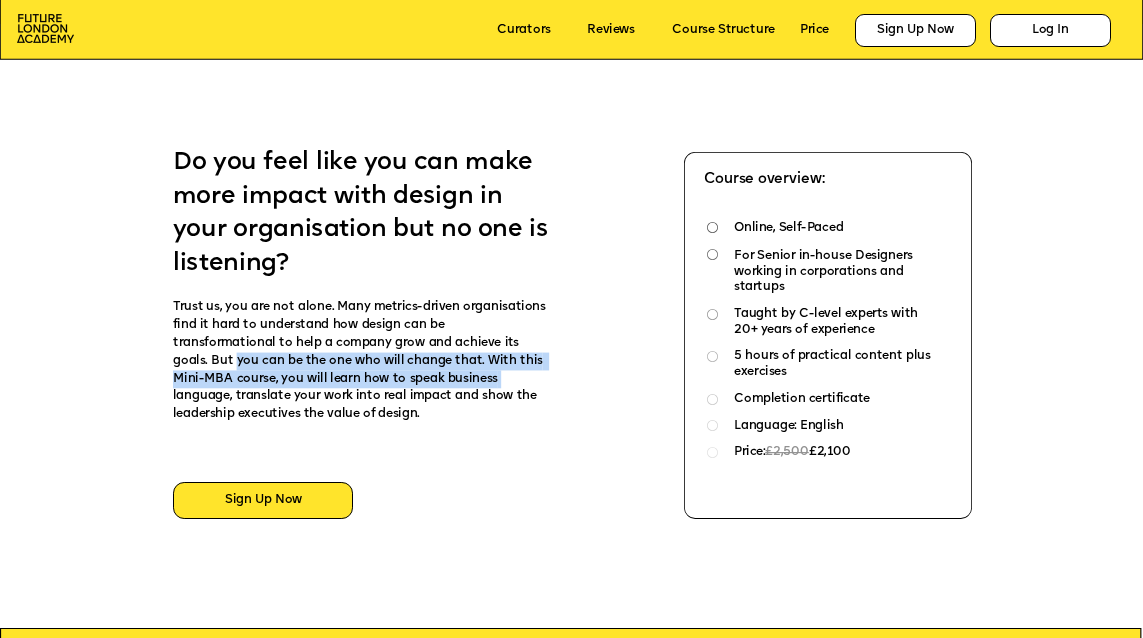 drag, startPoint x: 236, startPoint y: 359, endPoint x: 524, endPoint y: 377, distance: 288.56195 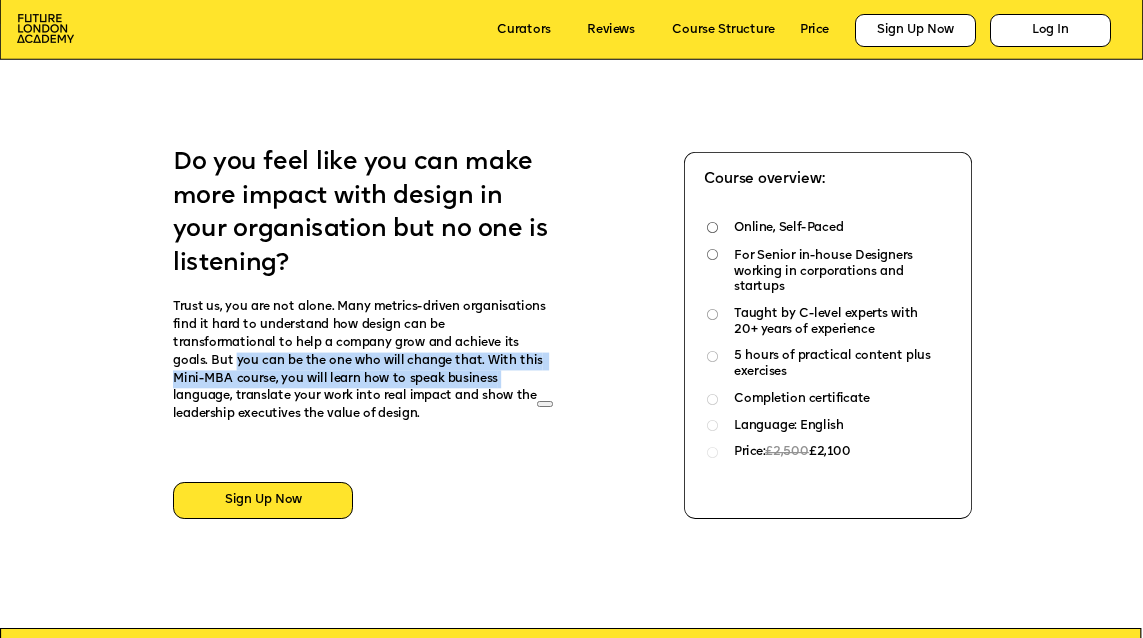 click on "Trust us, you are not alone. Many metrics-driven organisations find it hard to understand how design can be transformational to help a company grow and achieve its goals. But you can be the one who will change that. With this Mini-MBA course, you will learn how to speak business language, translate your work into real impact and show the leadership executives the value of design." at bounding box center (360, 367) 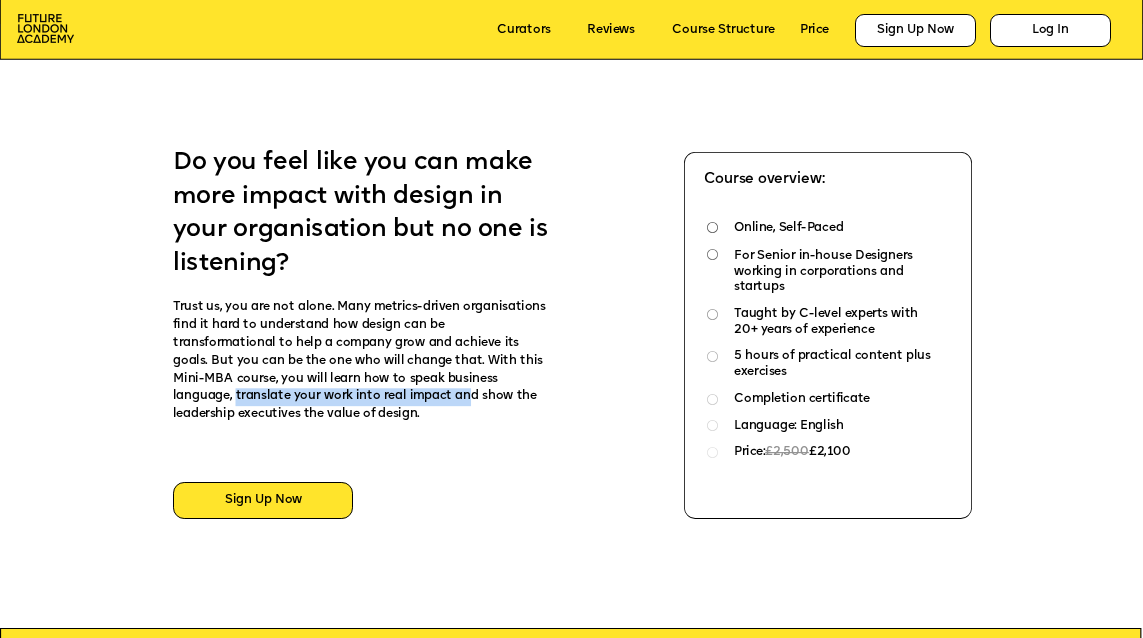 drag, startPoint x: 236, startPoint y: 393, endPoint x: 478, endPoint y: 394, distance: 242.00206 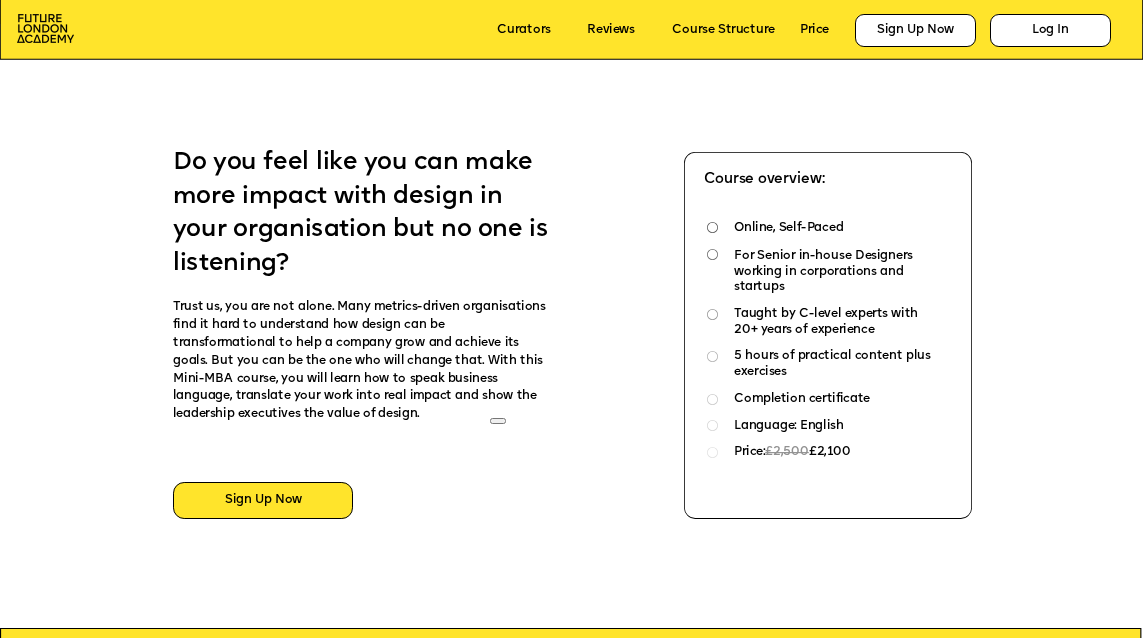 click on "Trust us, you are not alone. Many metrics-driven organisations find it hard to understand how design can be transformational to help a company grow and achieve its goals. But you can be the one who will change that. With this Mini-MBA course, you will learn how to speak business language, translate your work into real impact and show the leadership executives the value of design." at bounding box center (361, 361) 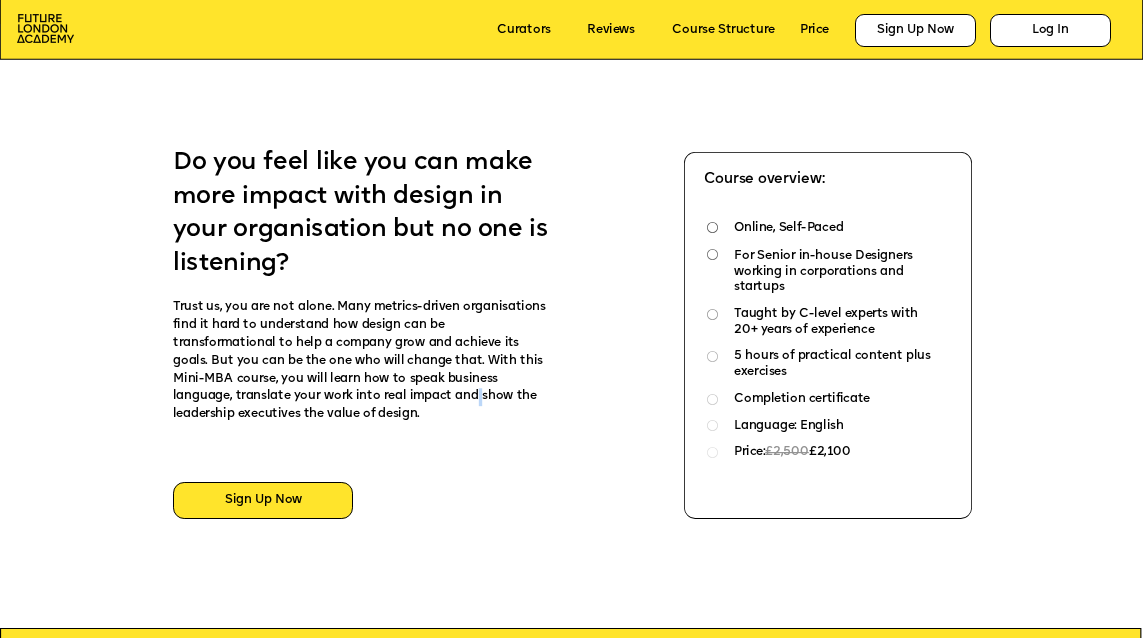 click on "Trust us, you are not alone. Many metrics-driven organisations find it hard to understand how design can be transformational to help a company grow and achieve its goals. But you can be the one who will change that. With this Mini-MBA course, you will learn how to speak business language, translate your work into real impact and show the leadership executives the value of design." at bounding box center [361, 361] 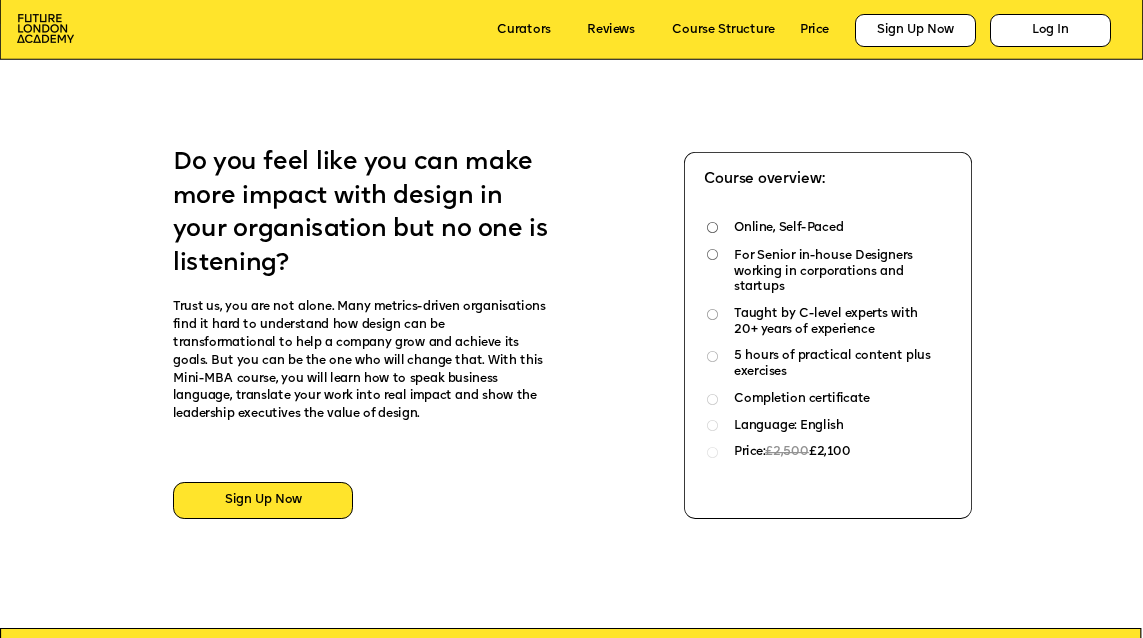 click on "Trust us, you are not alone. Many metrics-driven organisations find it hard to understand how design can be transformational to help a company grow and achieve its goals. But you can be the one who will change that. With this Mini-MBA course, you will learn how to speak business language, translate your work into real impact and show the leadership executives the value of design." at bounding box center [361, 361] 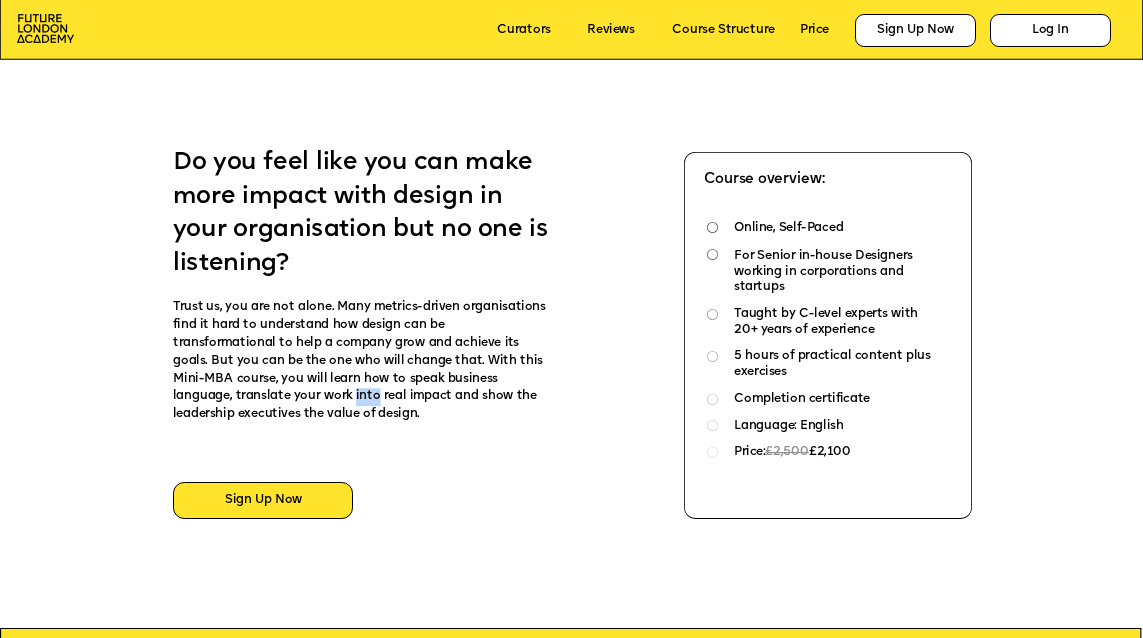 click on "Trust us, you are not alone. Many metrics-driven organisations find it hard to understand how design can be transformational to help a company grow and achieve its goals. But you can be the one who will change that. With this Mini-MBA course, you will learn how to speak business language, translate your work into real impact and show the leadership executives the value of design." at bounding box center (361, 361) 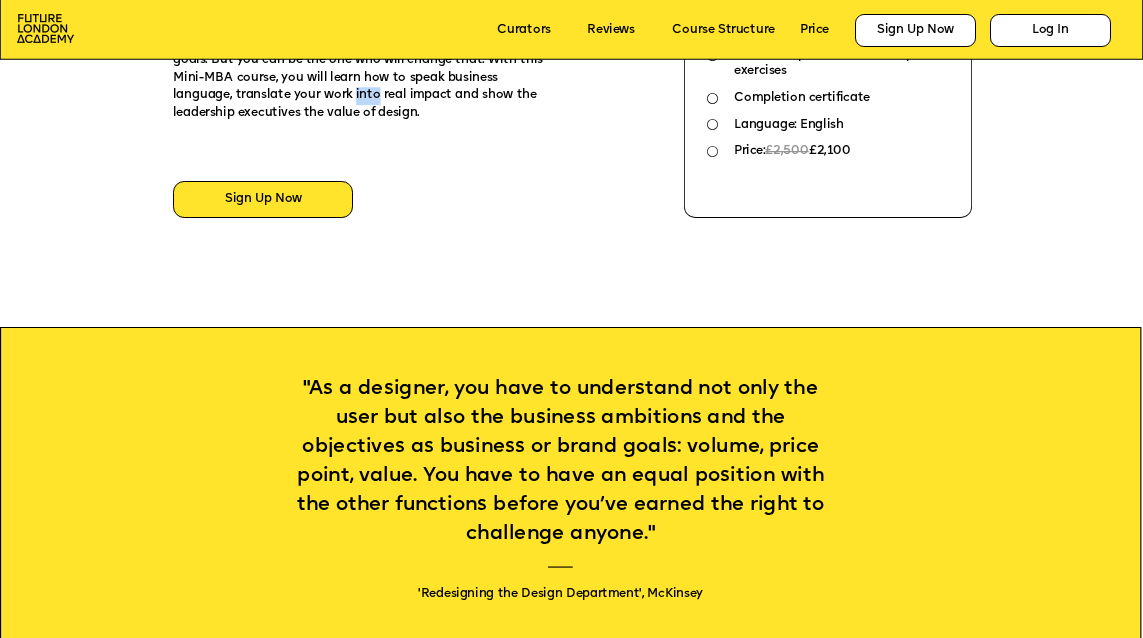 scroll, scrollTop: 989, scrollLeft: 0, axis: vertical 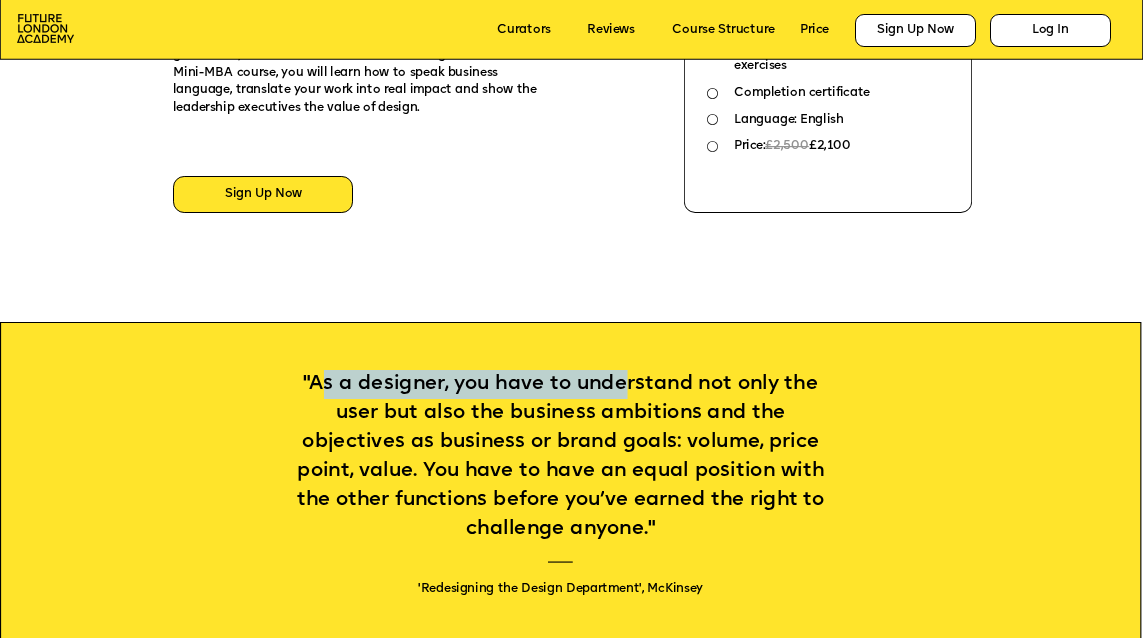 drag, startPoint x: 319, startPoint y: 385, endPoint x: 686, endPoint y: 401, distance: 367.3486 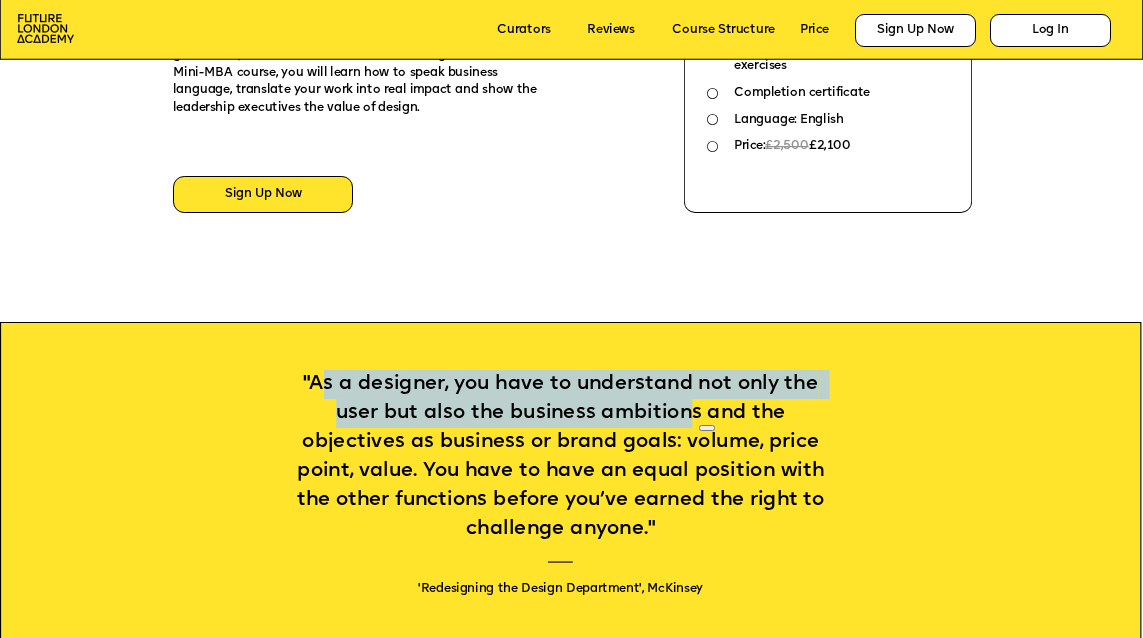click on ""As a designer, you have to understand not only the user but also the business ambitions and the objectives as business or brand goals: volume, price point, value. You have to have an equal position with the other functions before you’ve earned the right to challenge anyone." 'Redesigning the Design Department', McKinsey" at bounding box center [560, 487] 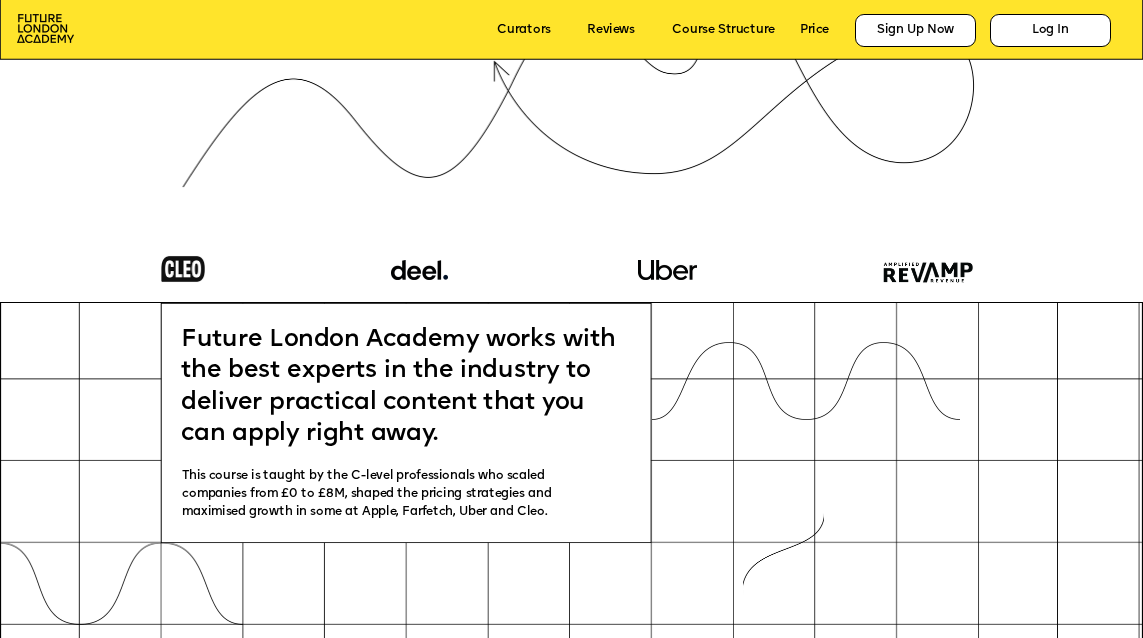 scroll, scrollTop: 1711, scrollLeft: 0, axis: vertical 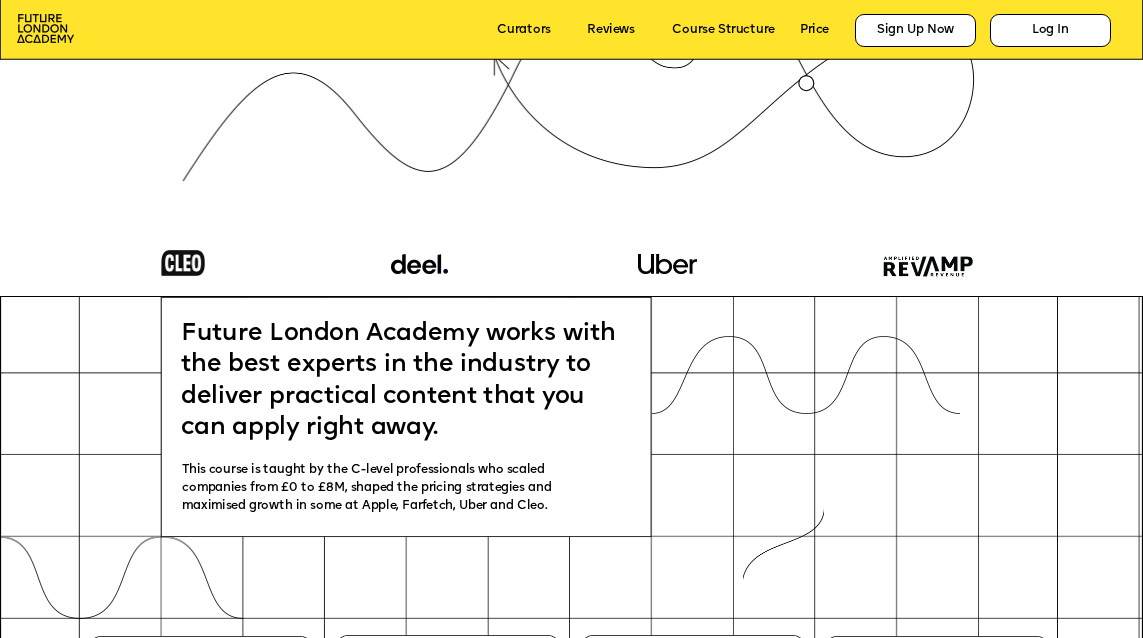 drag, startPoint x: 194, startPoint y: 344, endPoint x: 521, endPoint y: 428, distance: 337.61664 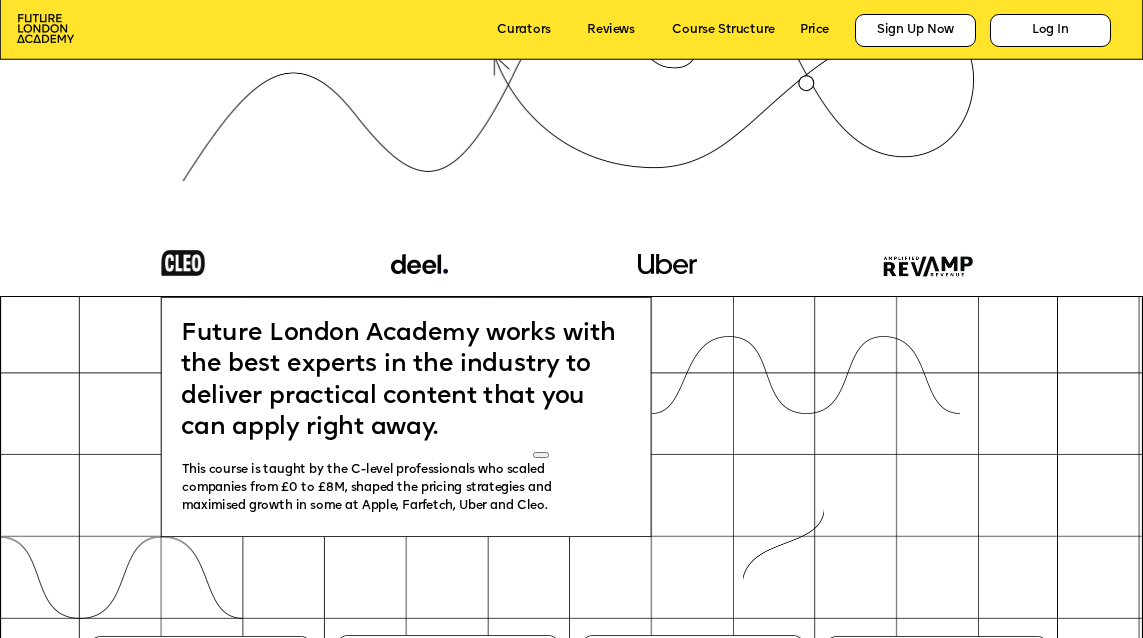 click on "Future London Academy works with the best experts in the industry to deliver practical content that you can apply right away." at bounding box center [402, 381] 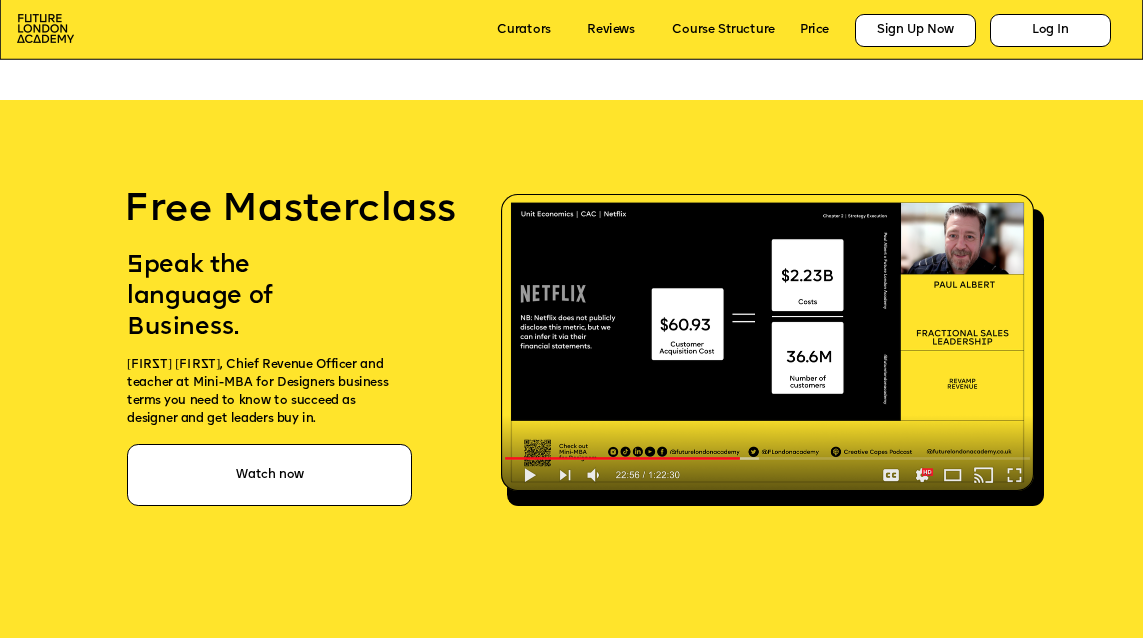 scroll, scrollTop: 3091, scrollLeft: 0, axis: vertical 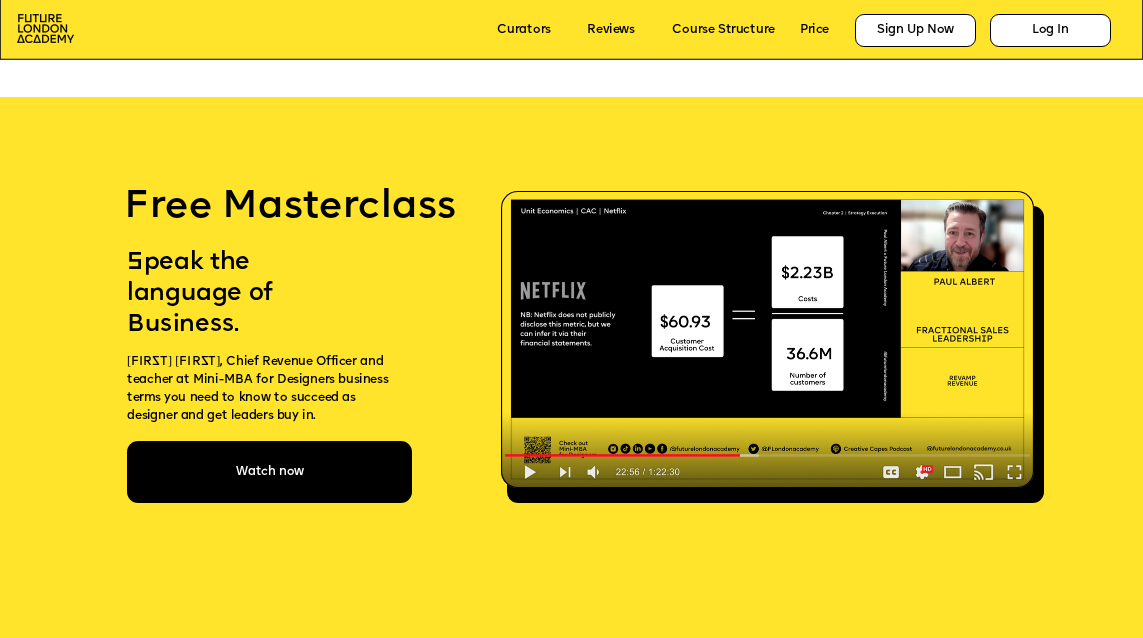 click on "Watch now" at bounding box center [269, 472] 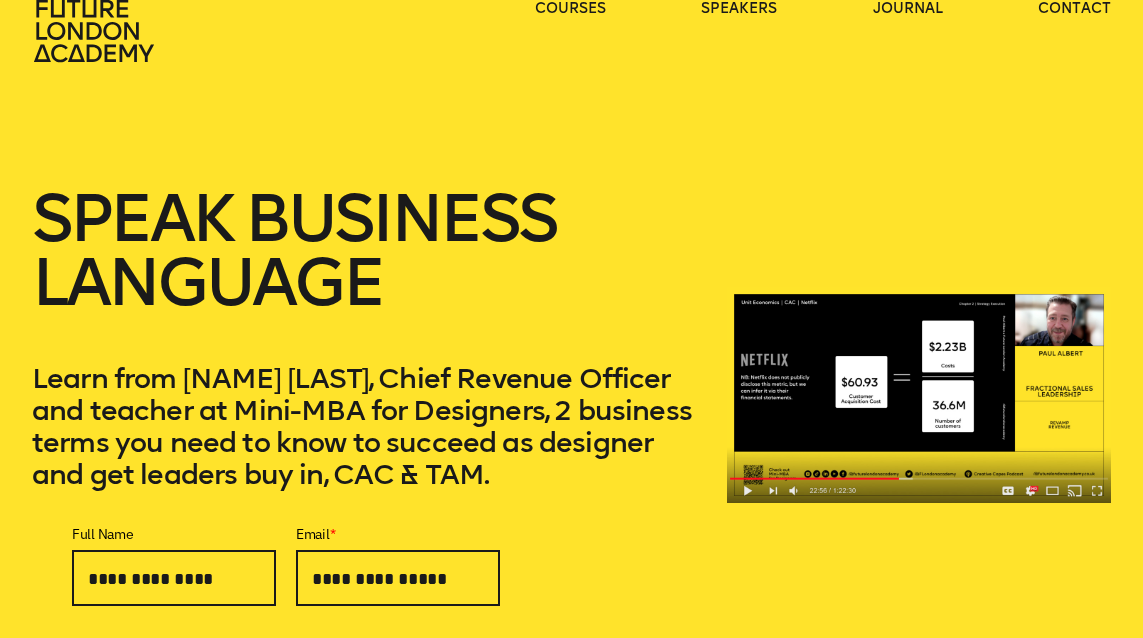 scroll, scrollTop: 0, scrollLeft: 0, axis: both 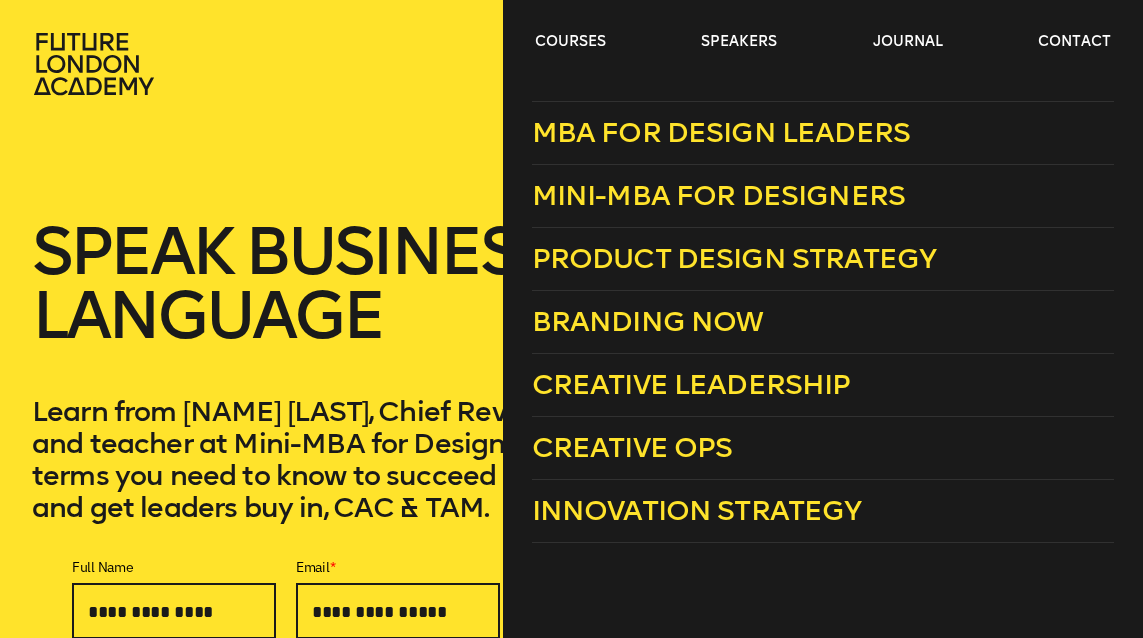 click on "courses speakers journal contact" at bounding box center [823, 64] 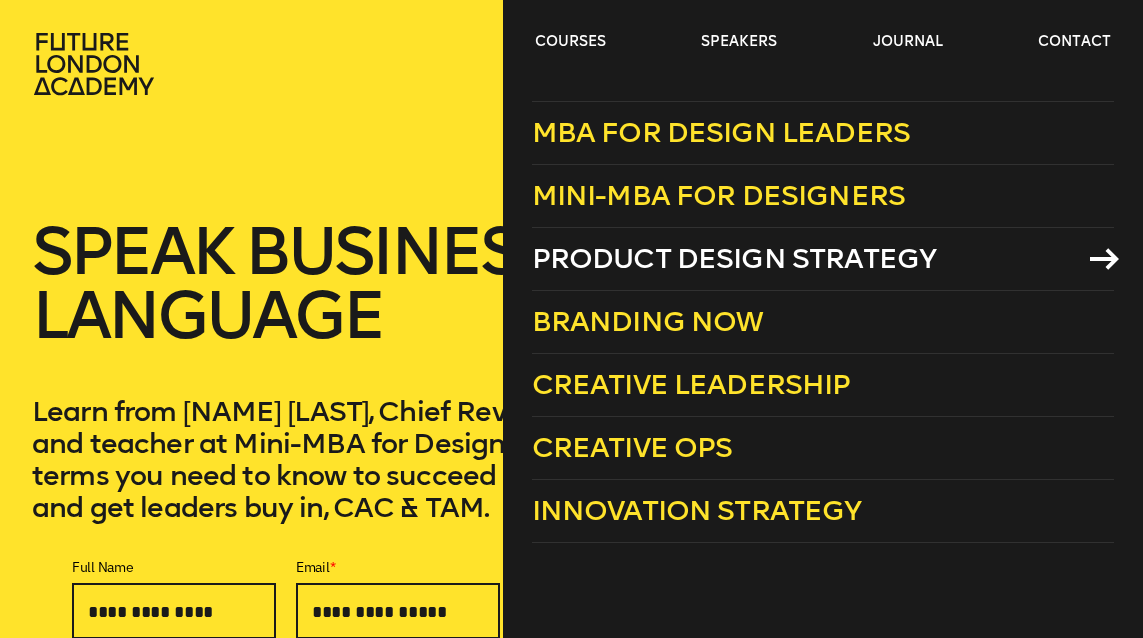 click on "Product Design Strategy" at bounding box center (734, 258) 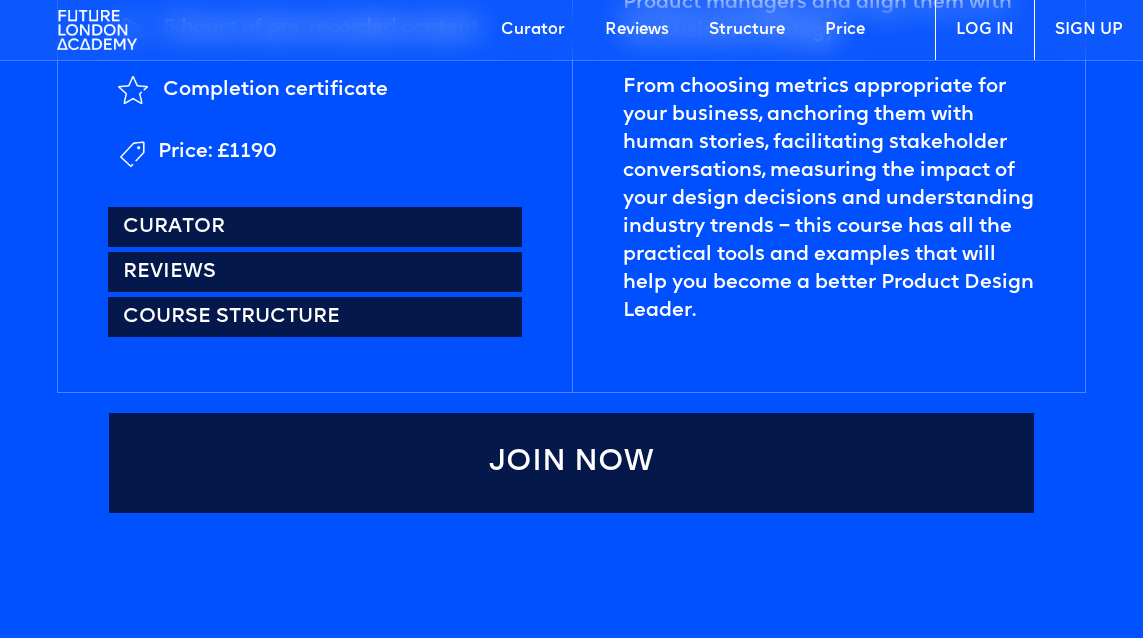 scroll, scrollTop: 1012, scrollLeft: 0, axis: vertical 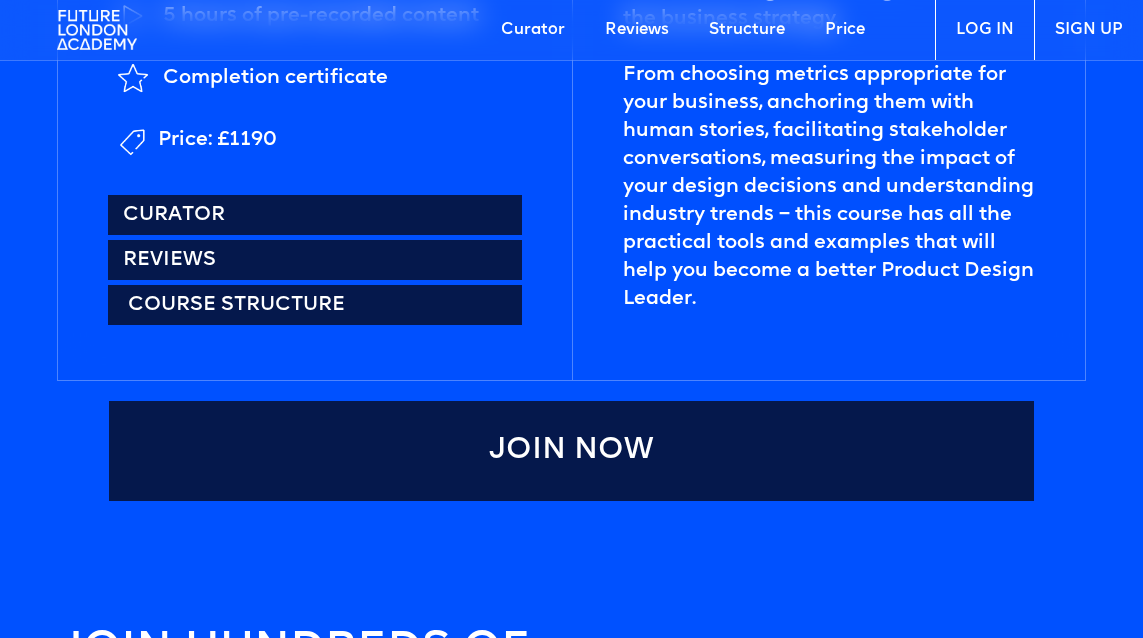 click on "Course structure" at bounding box center [314, 305] 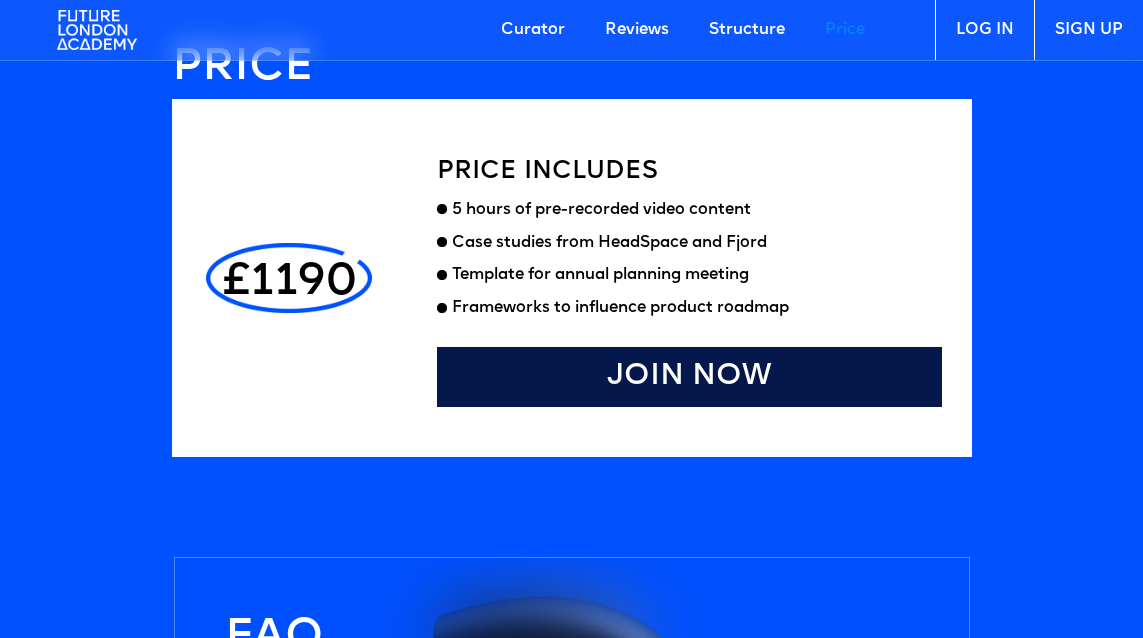 scroll, scrollTop: 5365, scrollLeft: 0, axis: vertical 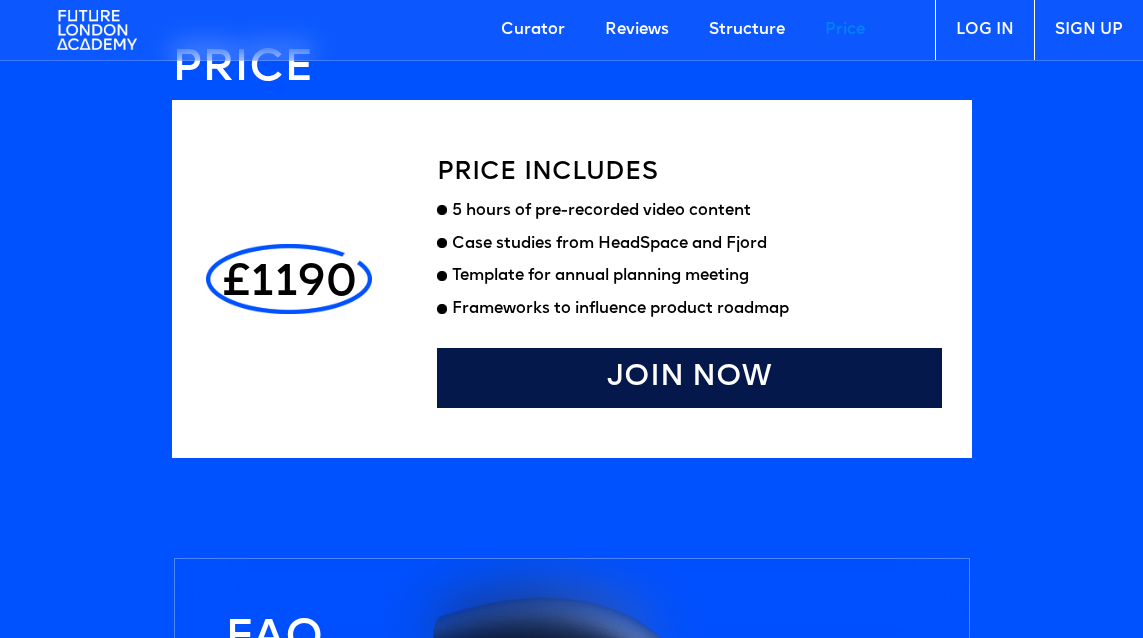 click on "Template for annual planning meeting" at bounding box center [697, 276] 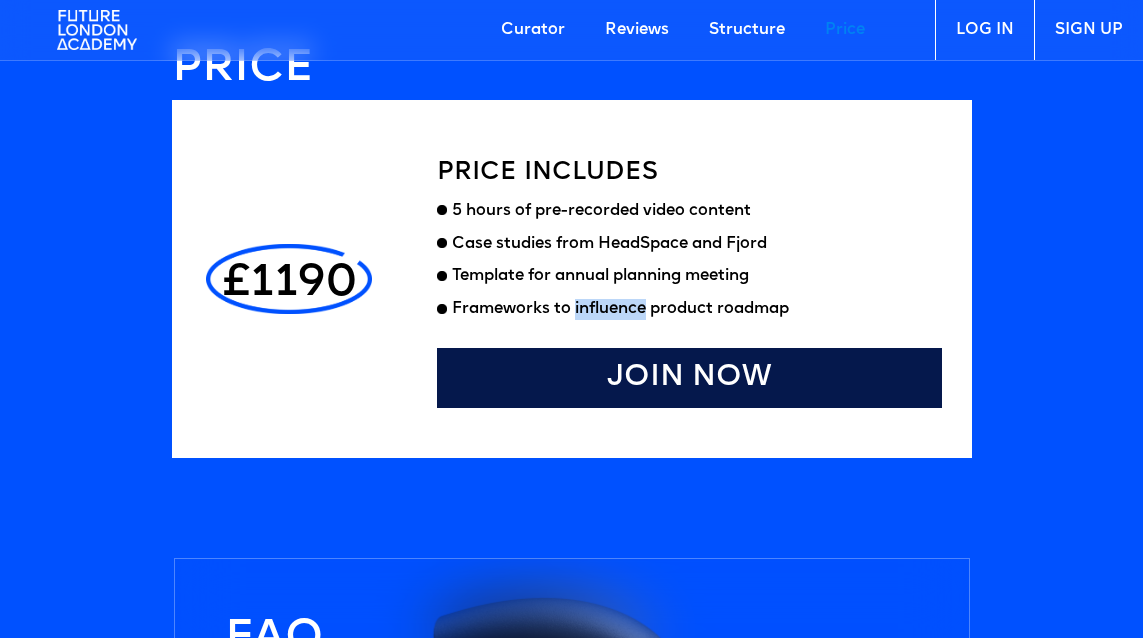 click on "Frameworks to influence product roadmap" at bounding box center (697, 309) 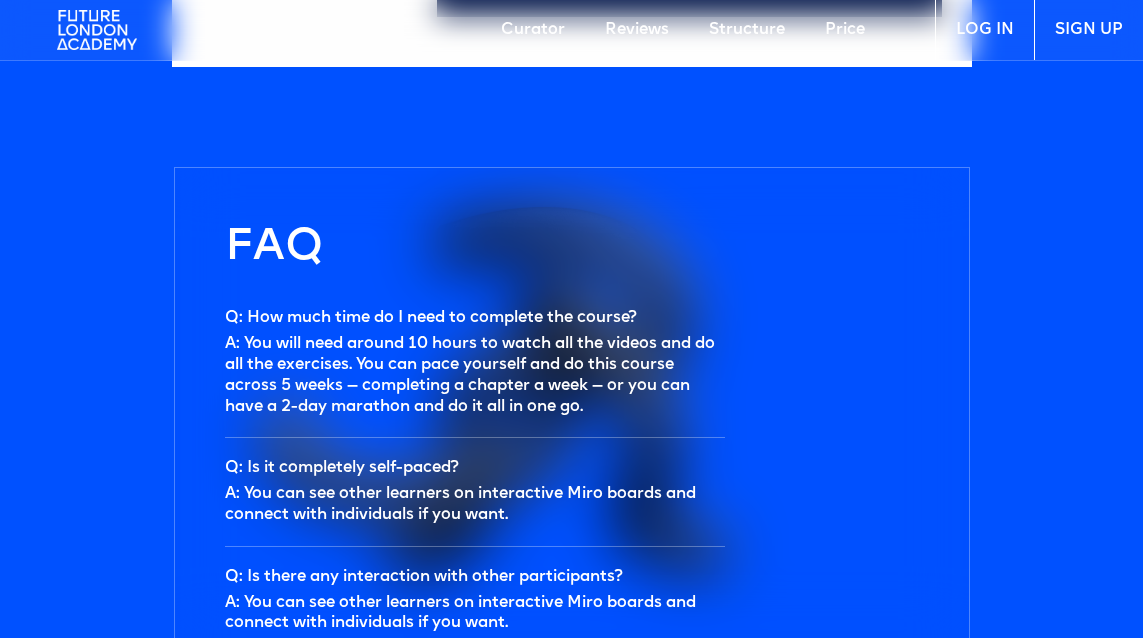 scroll, scrollTop: 5752, scrollLeft: 0, axis: vertical 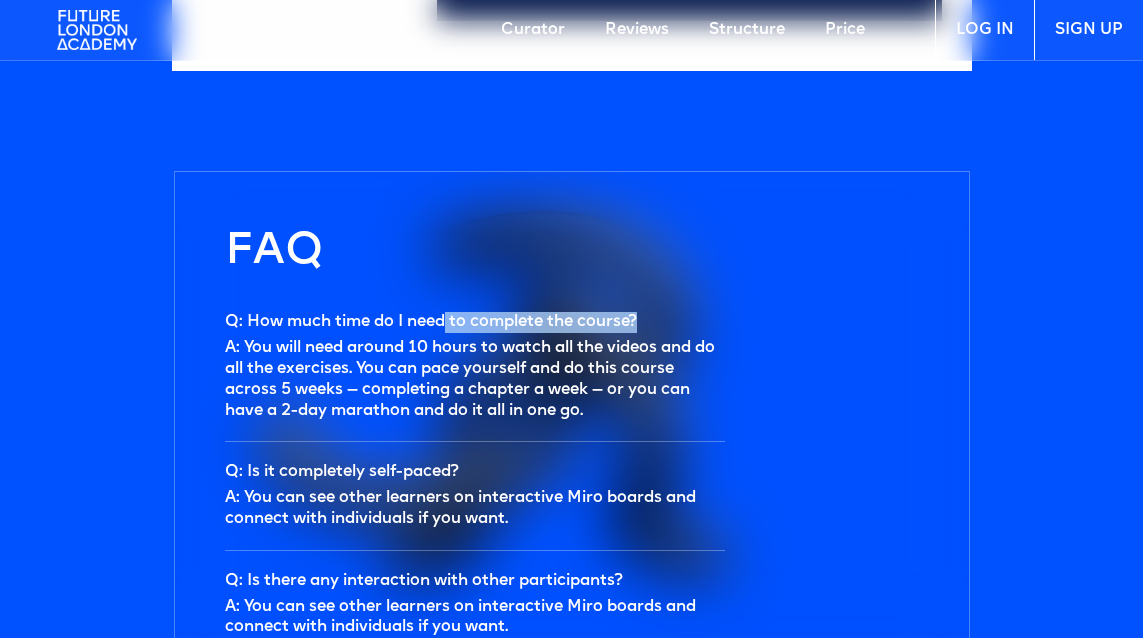 drag, startPoint x: 451, startPoint y: 333, endPoint x: 700, endPoint y: 333, distance: 249 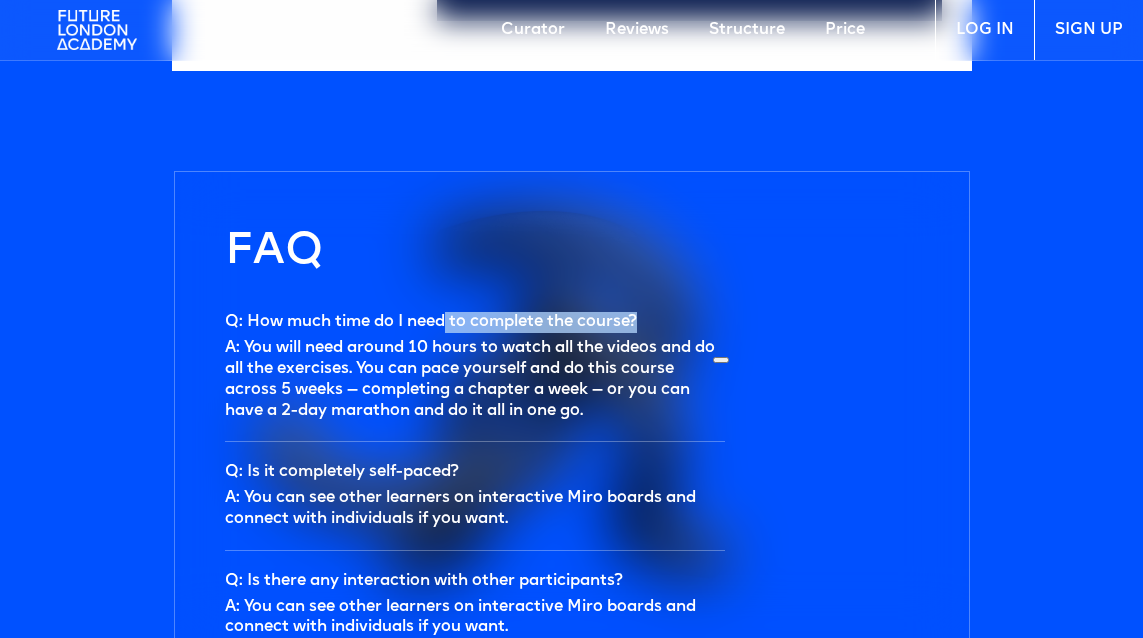 click on "Q: How much time do I need to complete the course?" at bounding box center (475, 322) 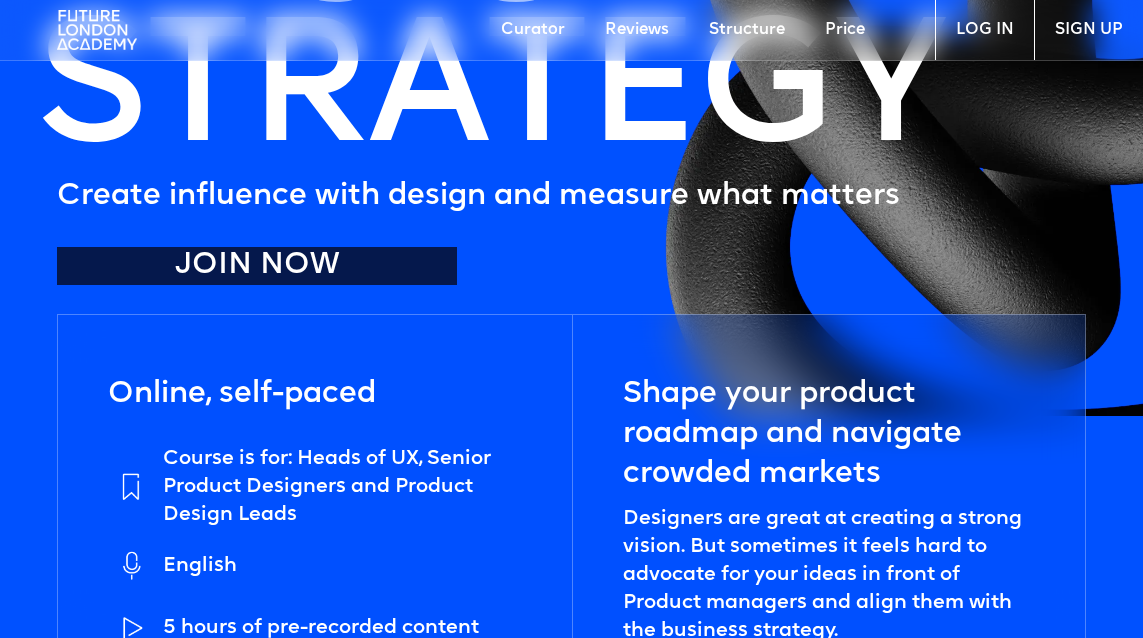 scroll, scrollTop: 0, scrollLeft: 0, axis: both 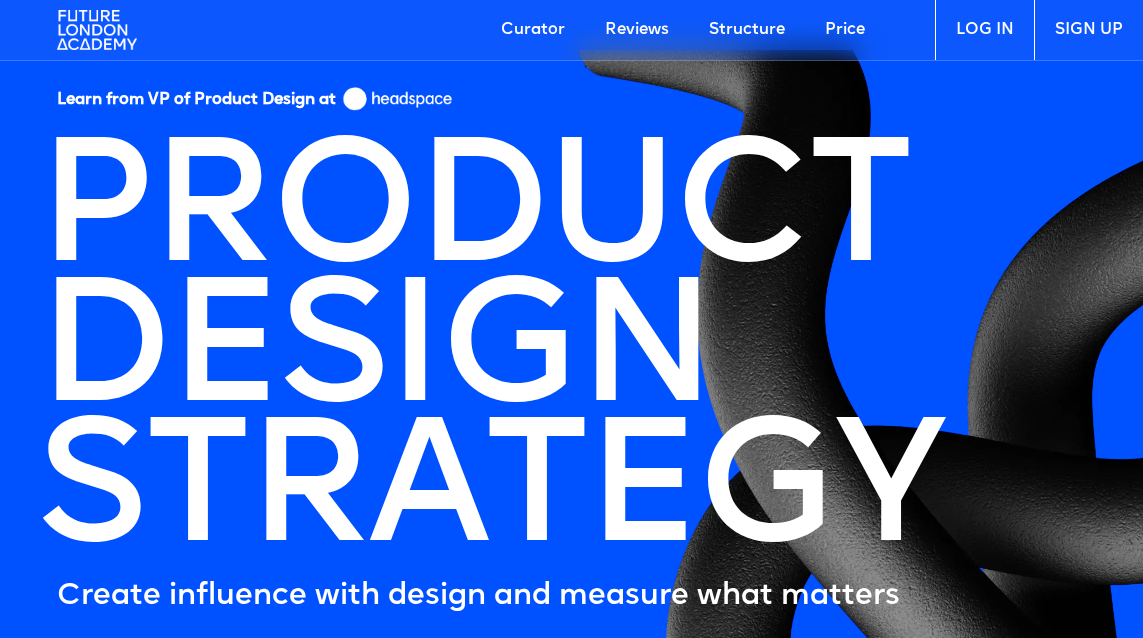 click on "Curator" at bounding box center [533, 30] 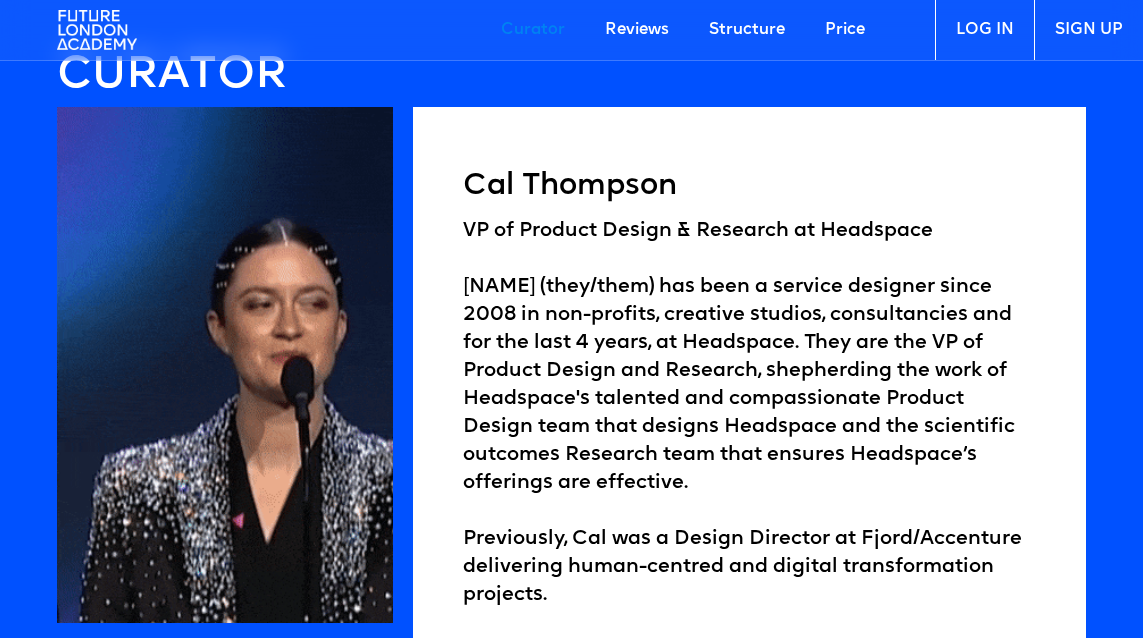 scroll, scrollTop: 2921, scrollLeft: 0, axis: vertical 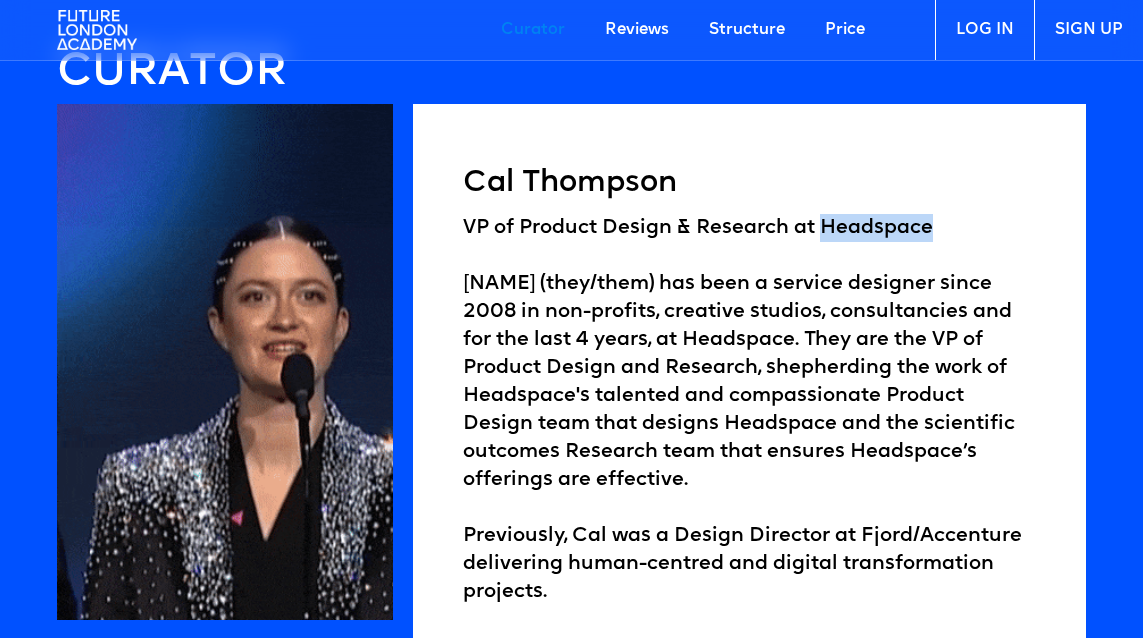 drag, startPoint x: 837, startPoint y: 227, endPoint x: 1006, endPoint y: 231, distance: 169.04733 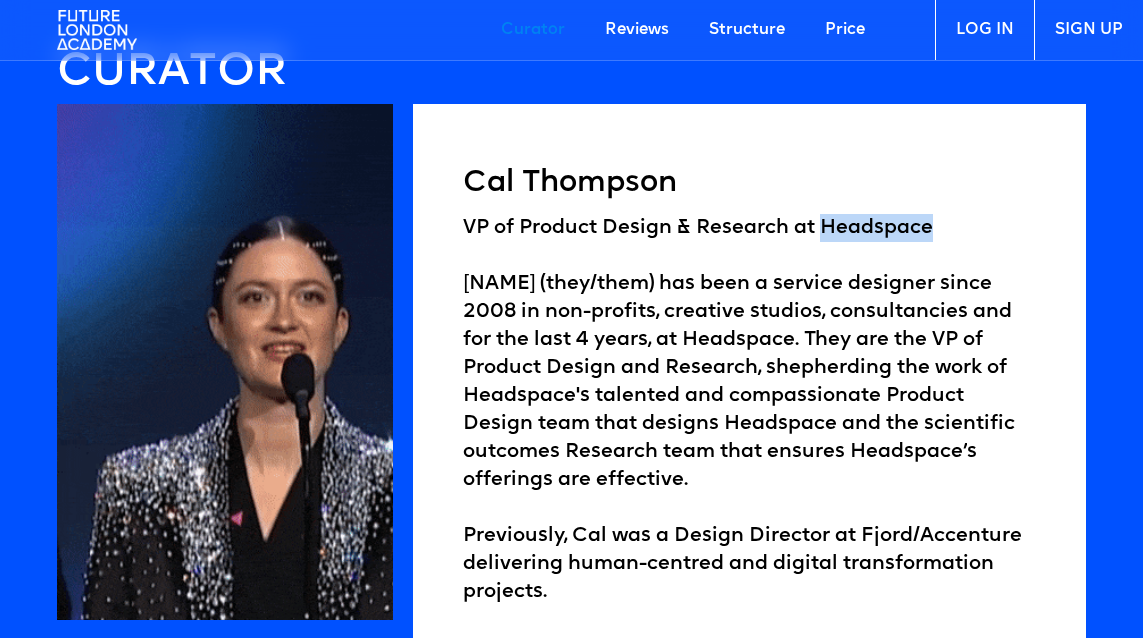 click on "VP of Product Design & Research at Headspace Cal (they/them) has been a service designer since 2008 in non-profits, creative studios, consultancies and for the last 4 years, at Headspace. They are the VP of Product Design and Research, shepherding the work of Headspace's talented and compassionate Product Design team that designs Headspace and the scientific outcomes Research team that ensures Headspace’s offerings are effective. ‍ Previously, Cal was a Design Director at Fjord/Accenture delivering human-centred and digital transformation projects.  ‍ Cal Thompson works towards the evolution of society, culture, and humanity through service design." at bounding box center (749, 452) 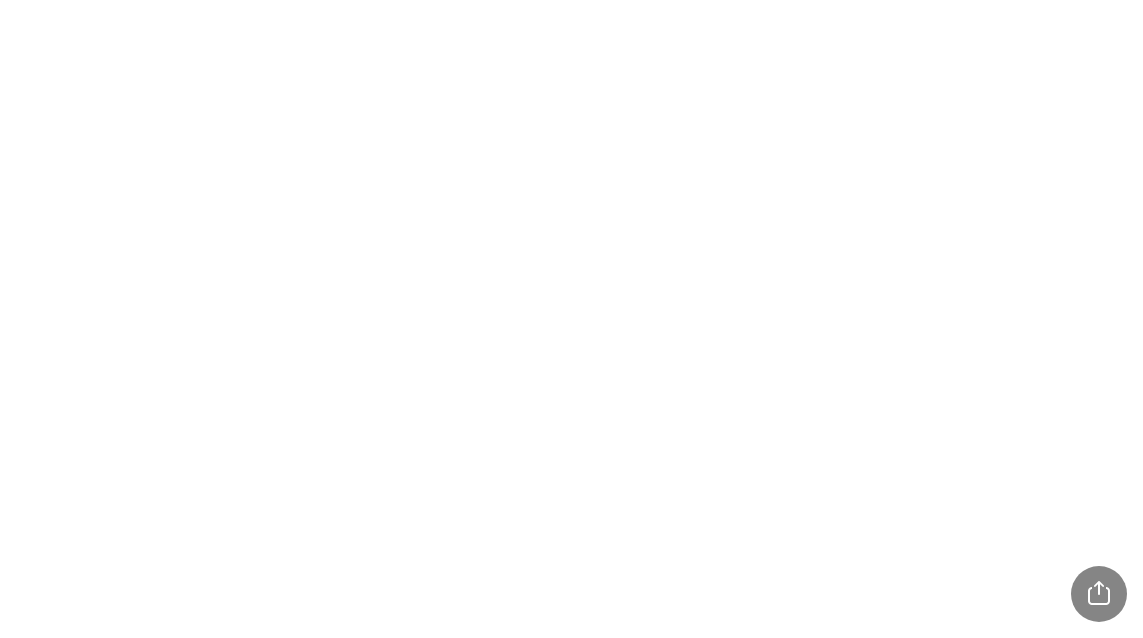 scroll, scrollTop: 0, scrollLeft: 0, axis: both 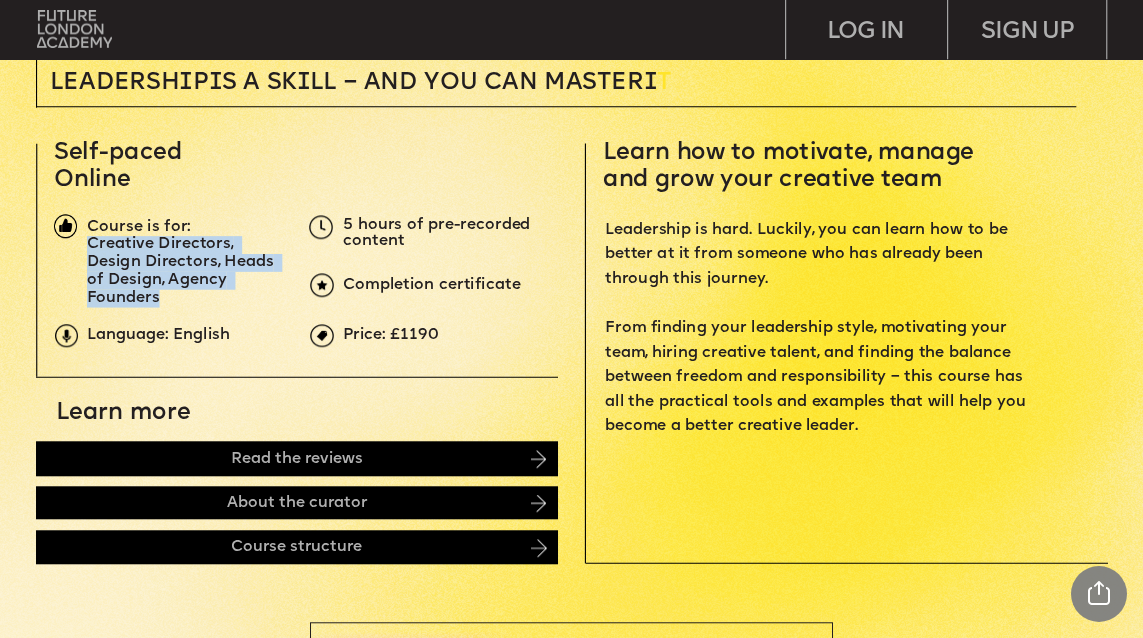 drag, startPoint x: 89, startPoint y: 243, endPoint x: 239, endPoint y: 290, distance: 157.19096 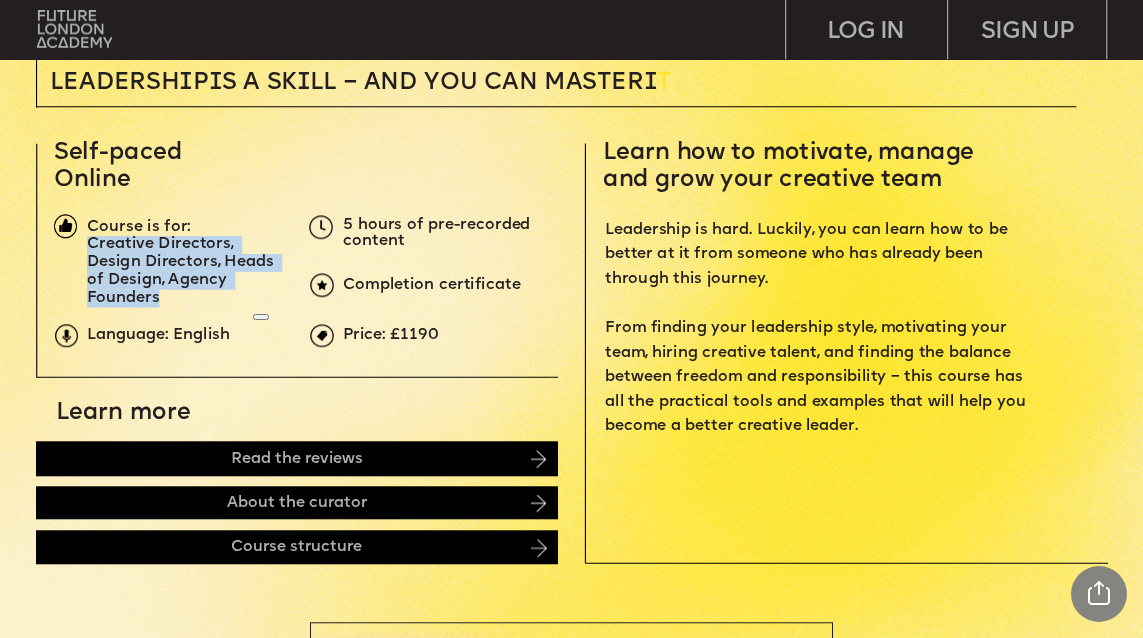 click on "Creative Directors, Design Directors, Heads of Design, Agency Founders" at bounding box center (186, 271) 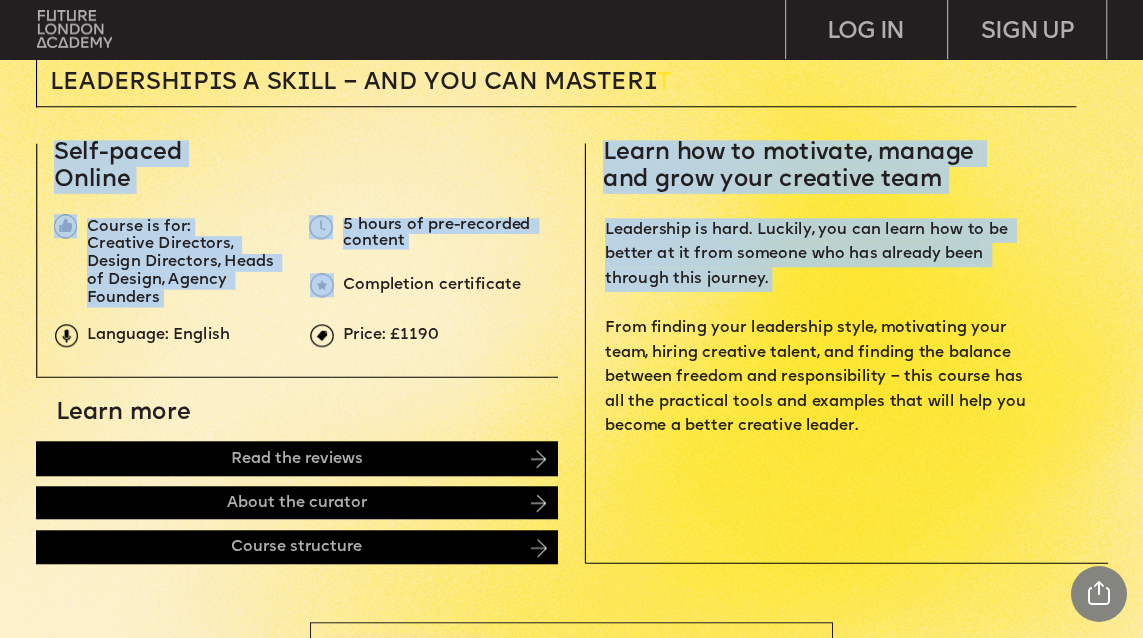 drag, startPoint x: 606, startPoint y: 145, endPoint x: 760, endPoint y: 316, distance: 230.12389 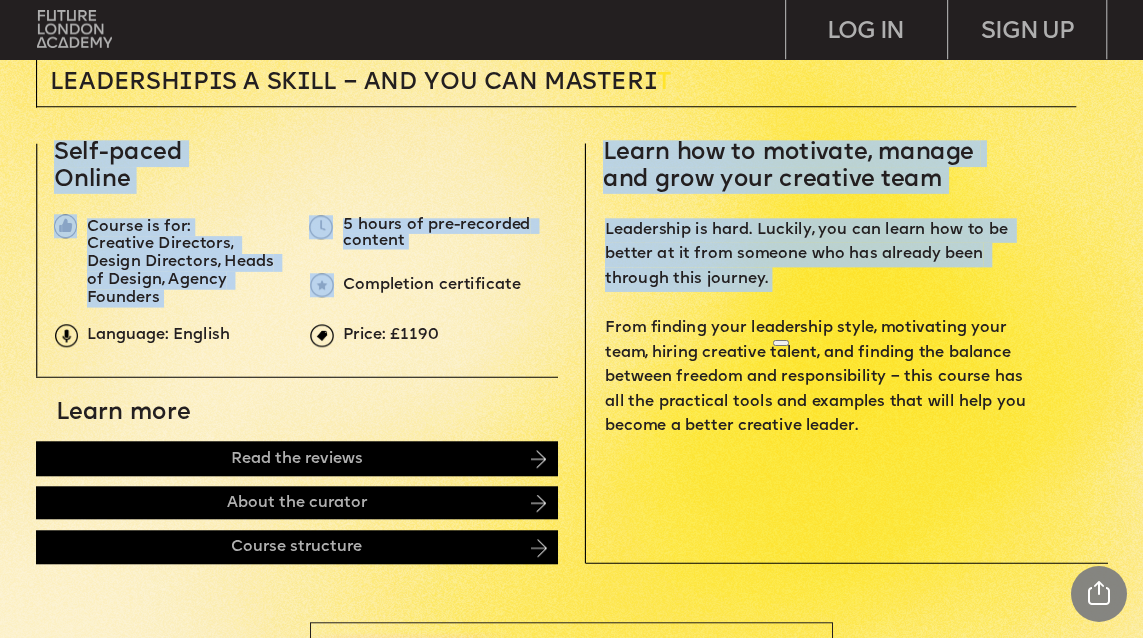 click on "Leadership is hard. Luckily, you can learn how to be better at it from someone who has already been through this journey. From finding your leadership style, motivating your team, hiring creative talent, and finding the balance between freedom and responsibility – this course has all the practical tools and examples that will help you become a better creative leader." at bounding box center (820, 328) 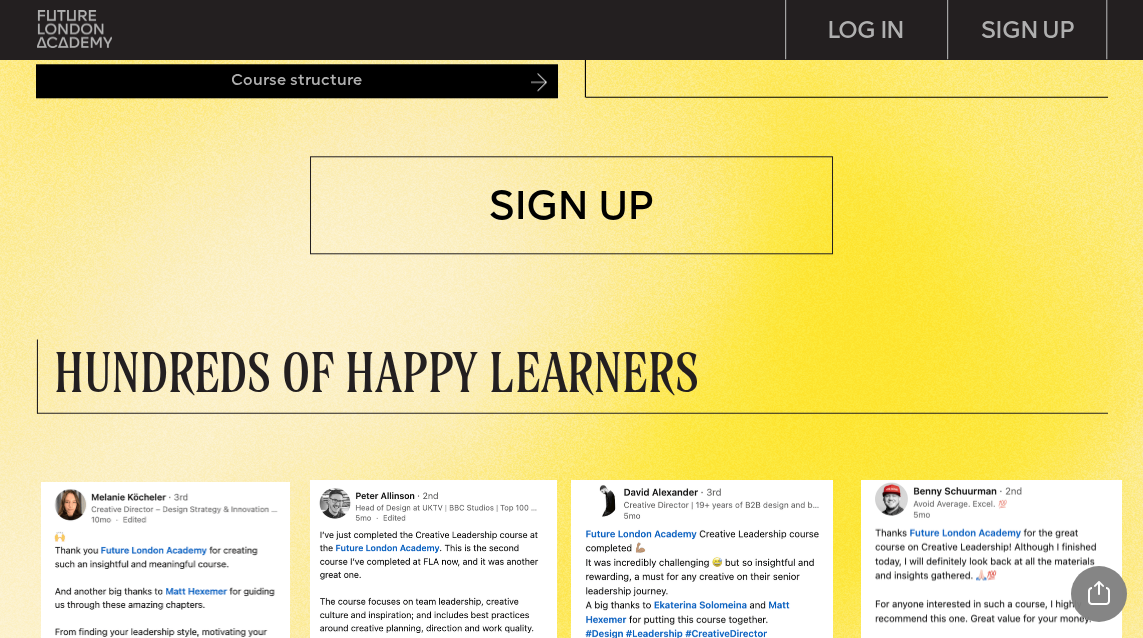 scroll, scrollTop: 1157, scrollLeft: 0, axis: vertical 